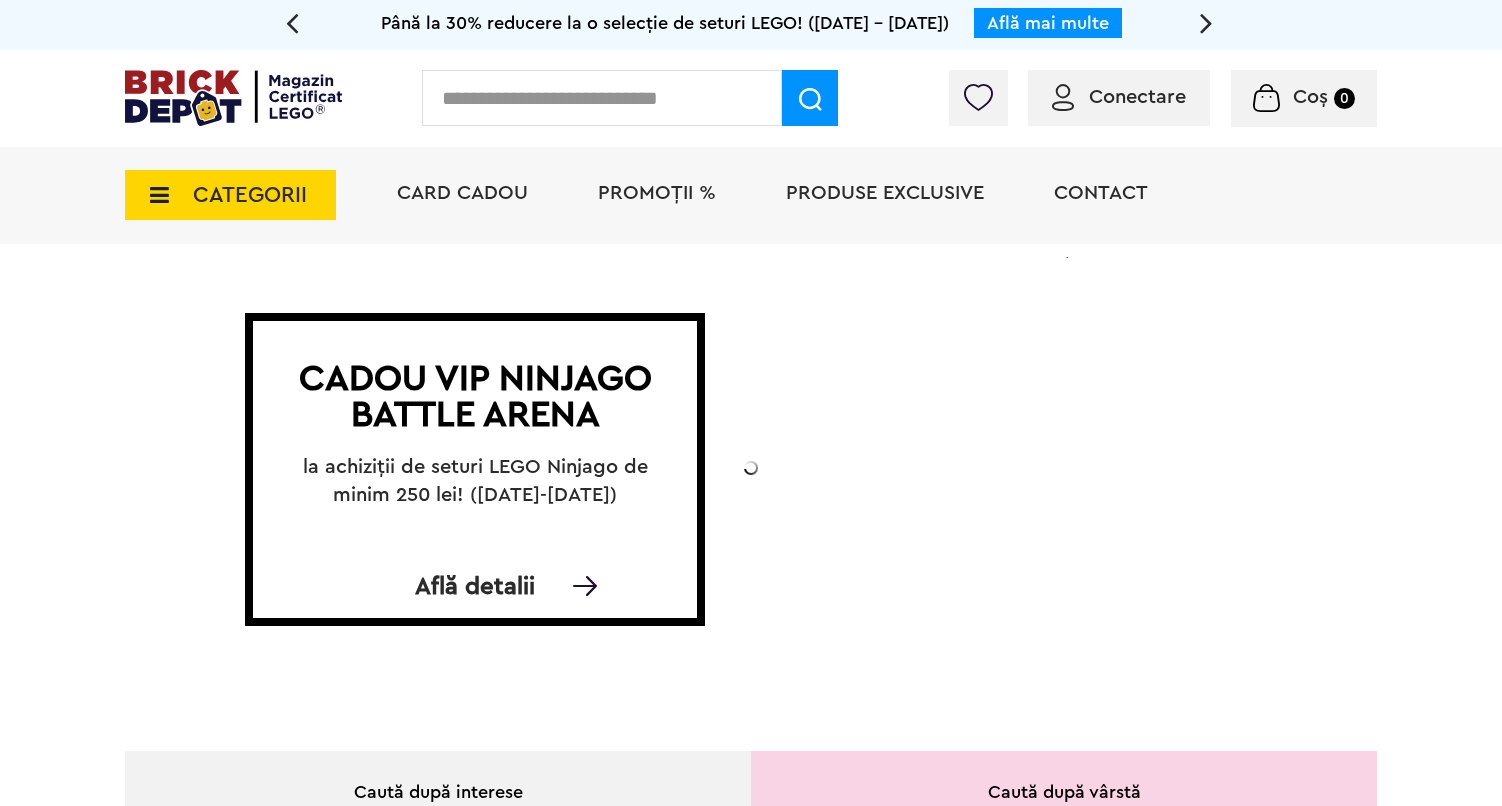 scroll, scrollTop: 0, scrollLeft: 0, axis: both 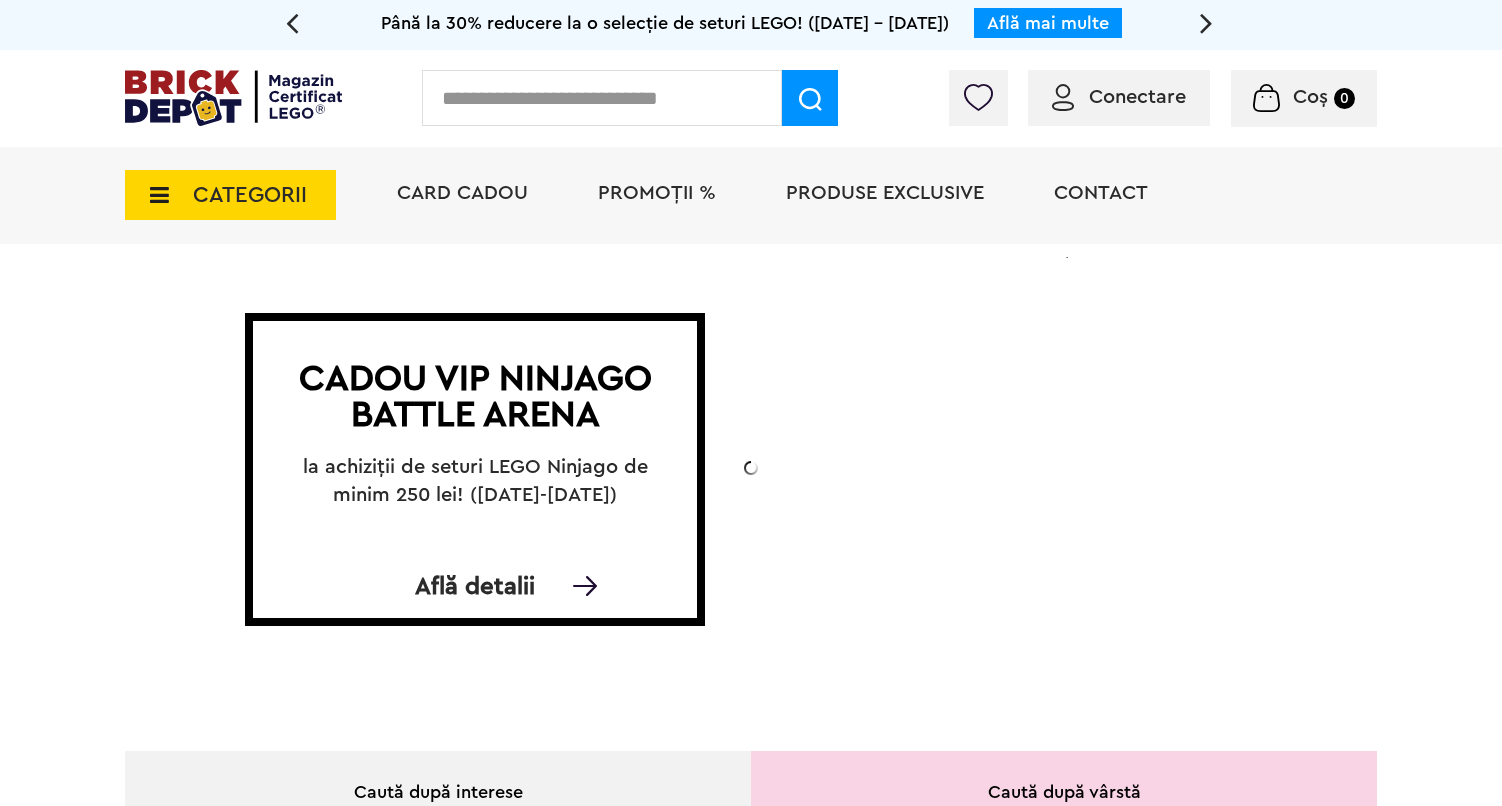 click at bounding box center [602, 98] 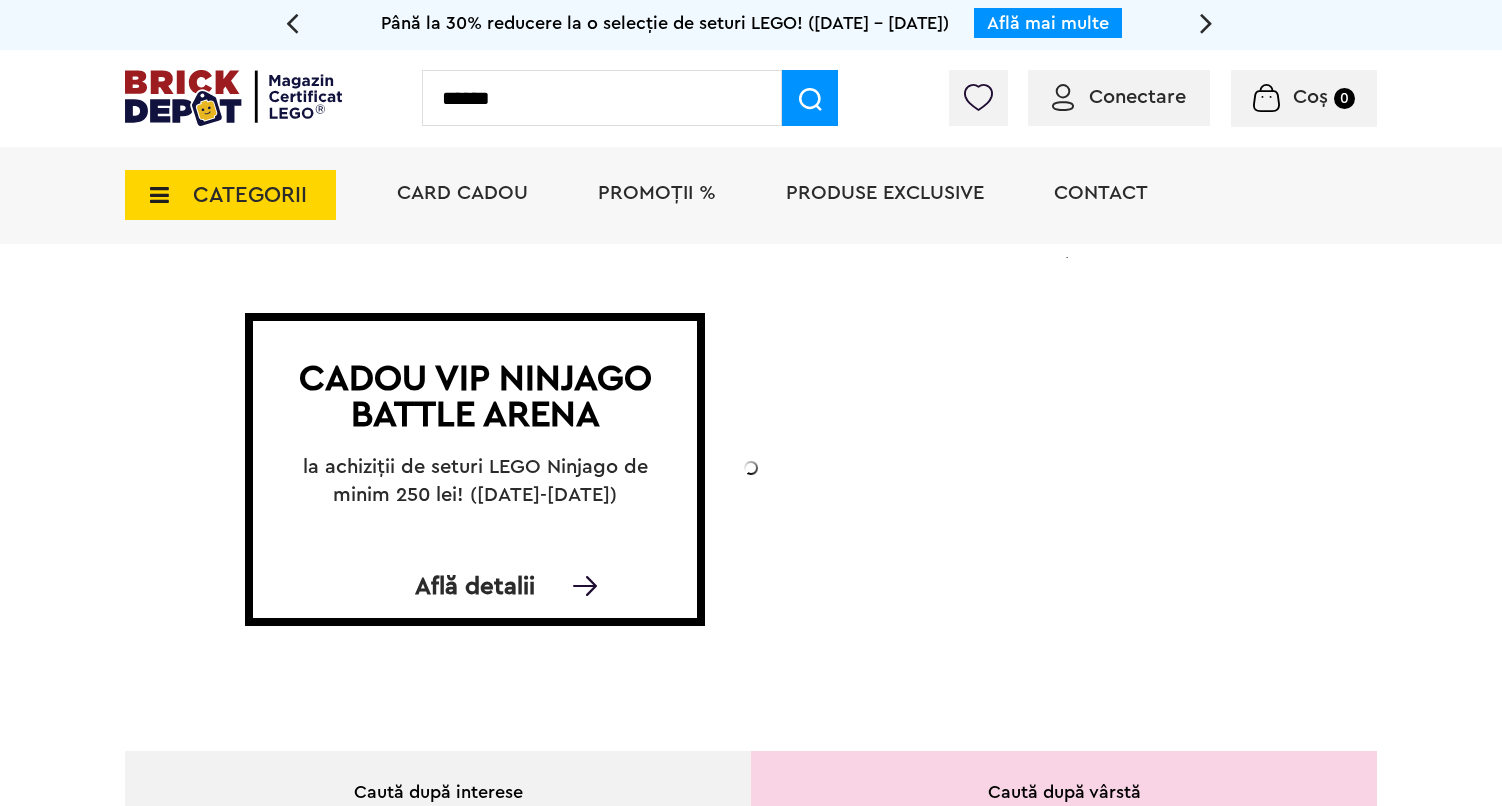 type on "******" 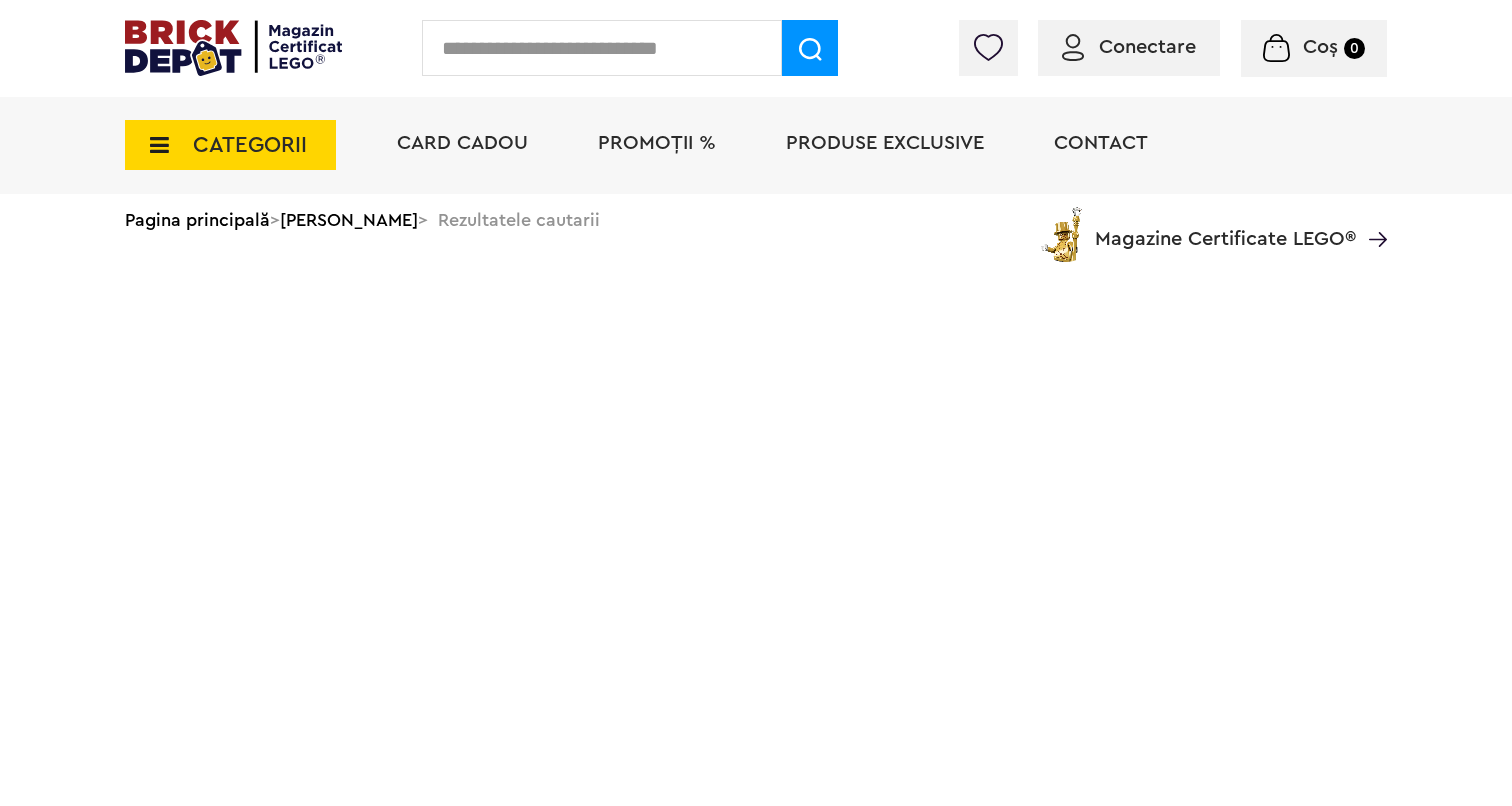 scroll, scrollTop: 0, scrollLeft: 0, axis: both 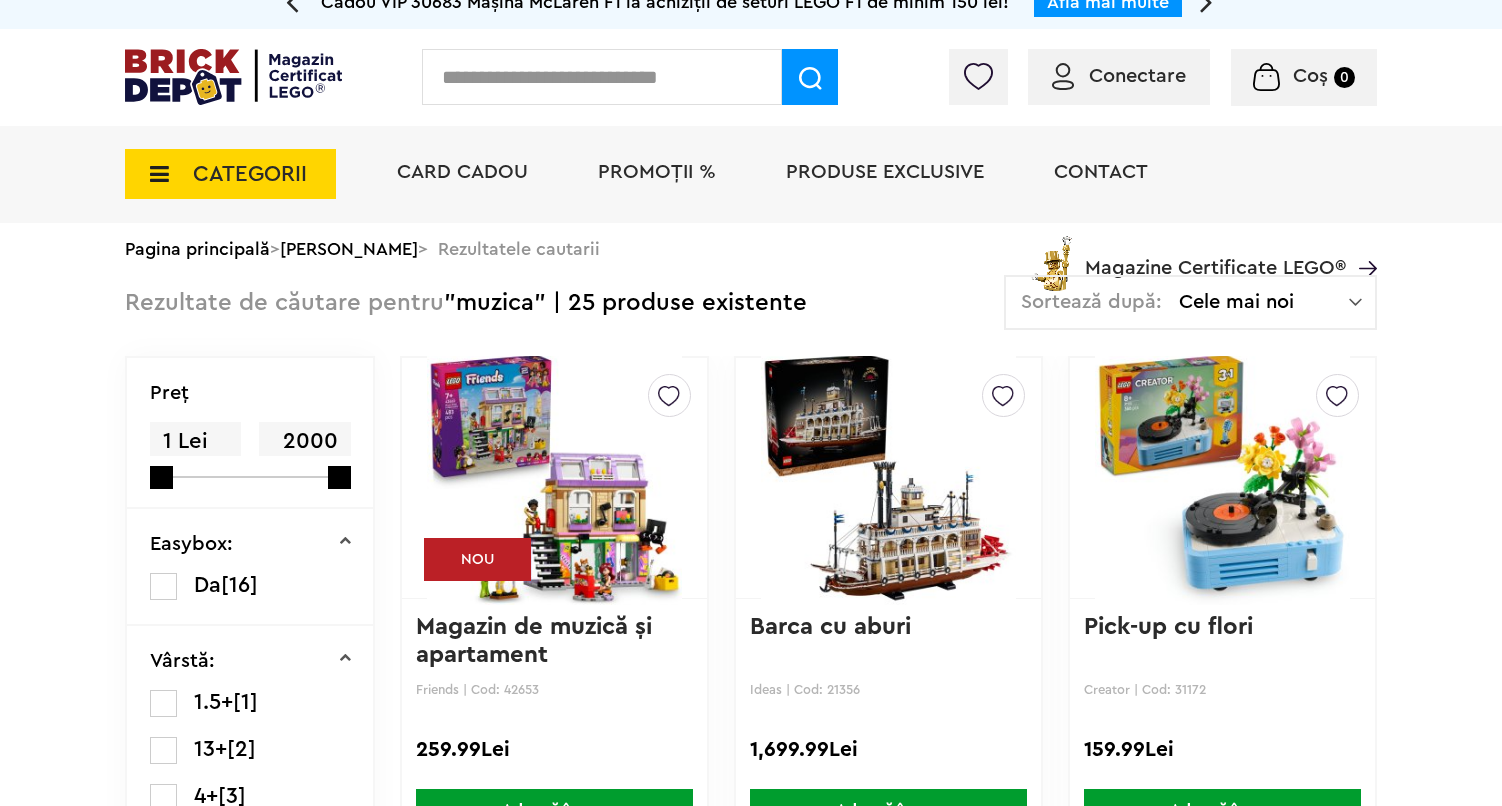 drag, startPoint x: 1192, startPoint y: 433, endPoint x: 1219, endPoint y: 0, distance: 433.84097 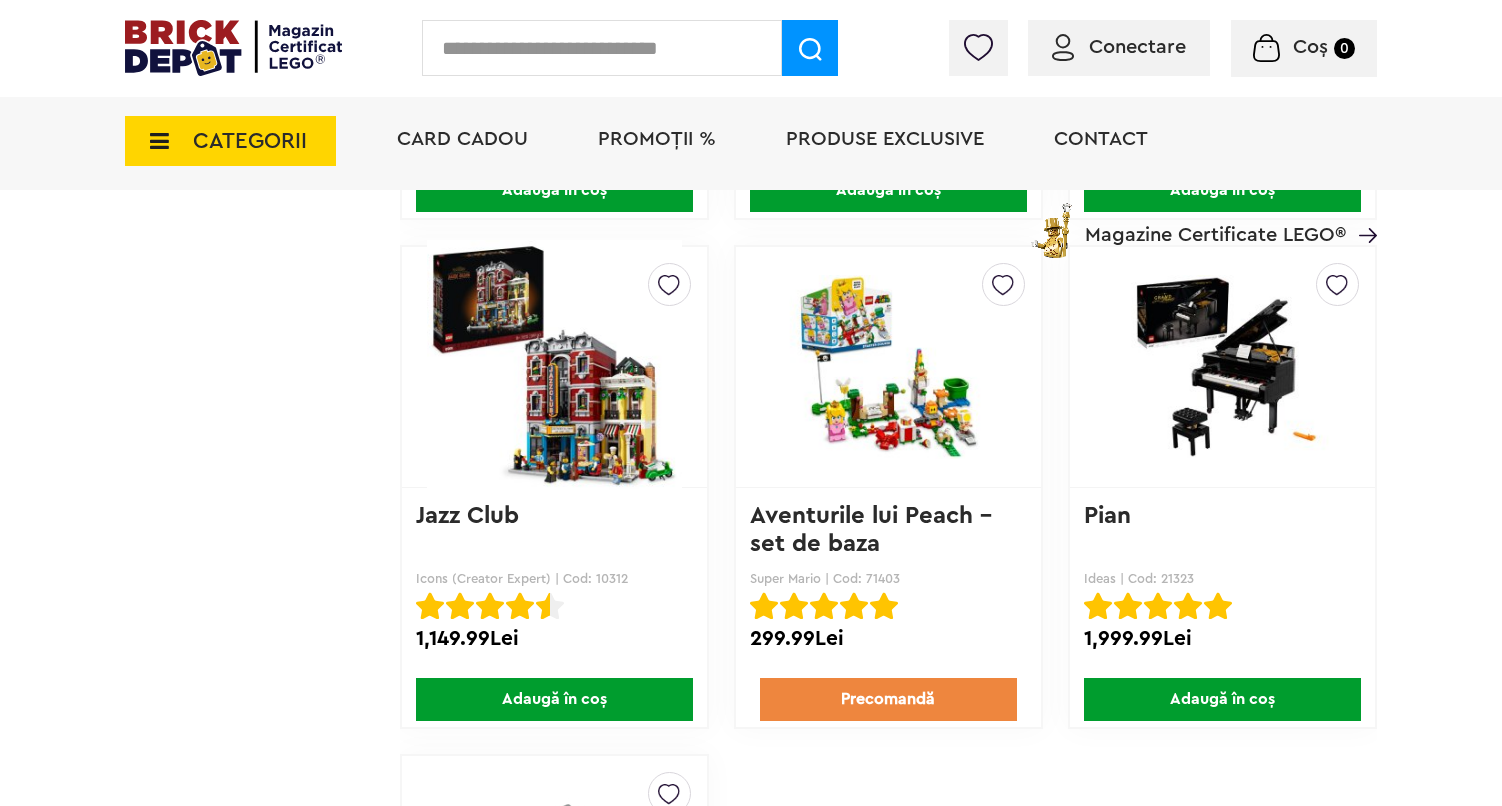 scroll, scrollTop: 3871, scrollLeft: 0, axis: vertical 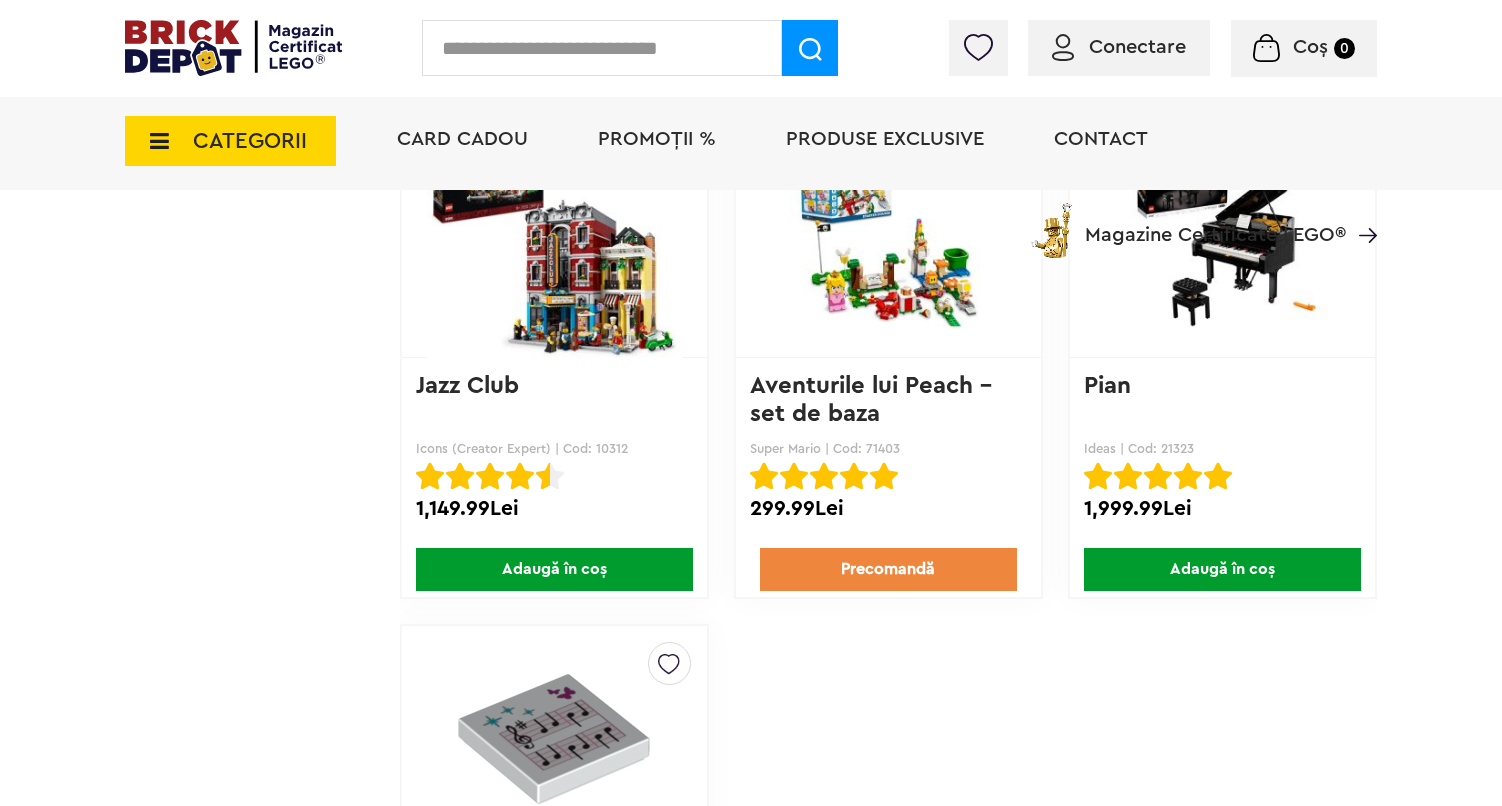 click at bounding box center (1222, 237) 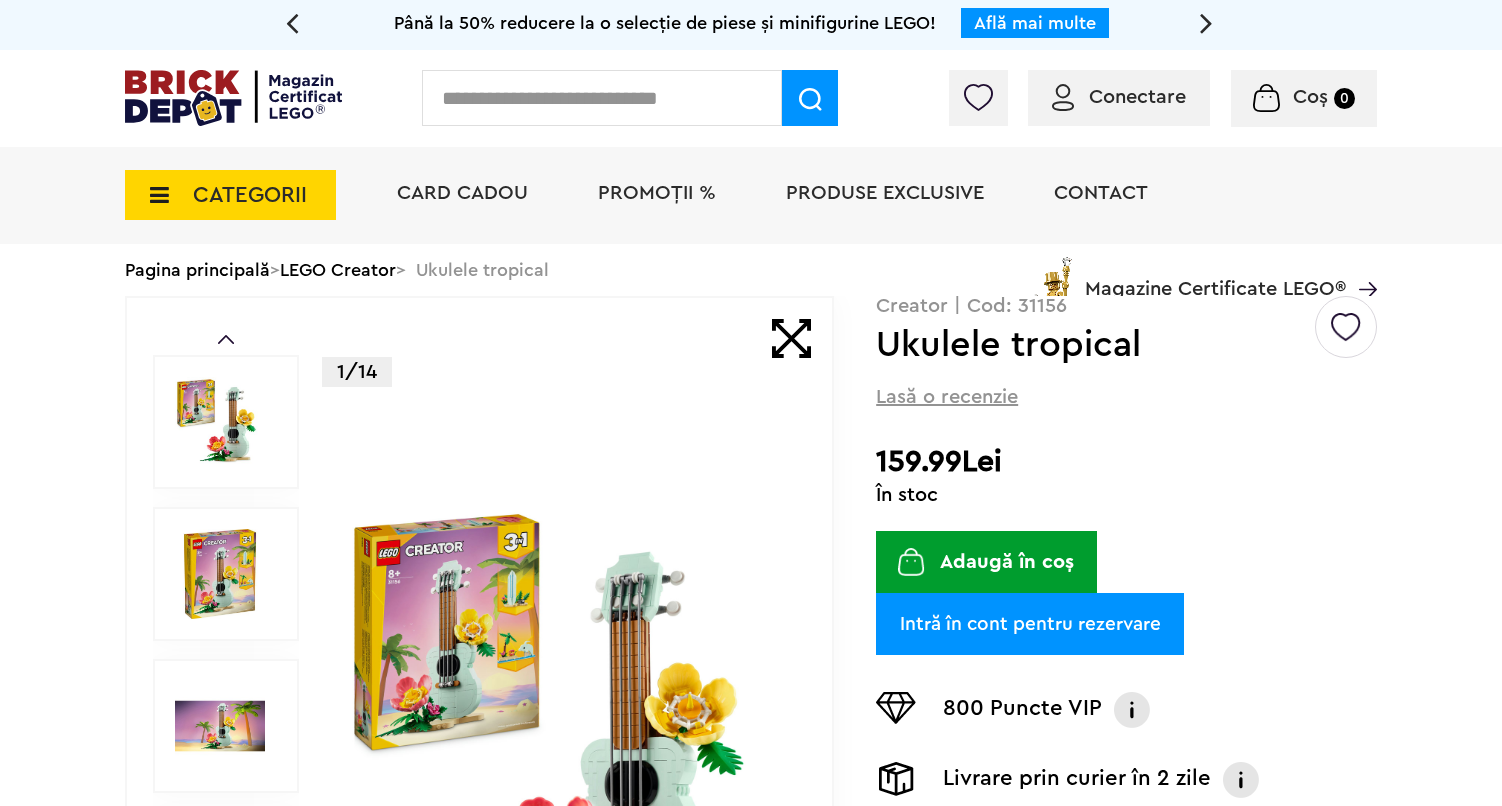 scroll, scrollTop: 0, scrollLeft: 0, axis: both 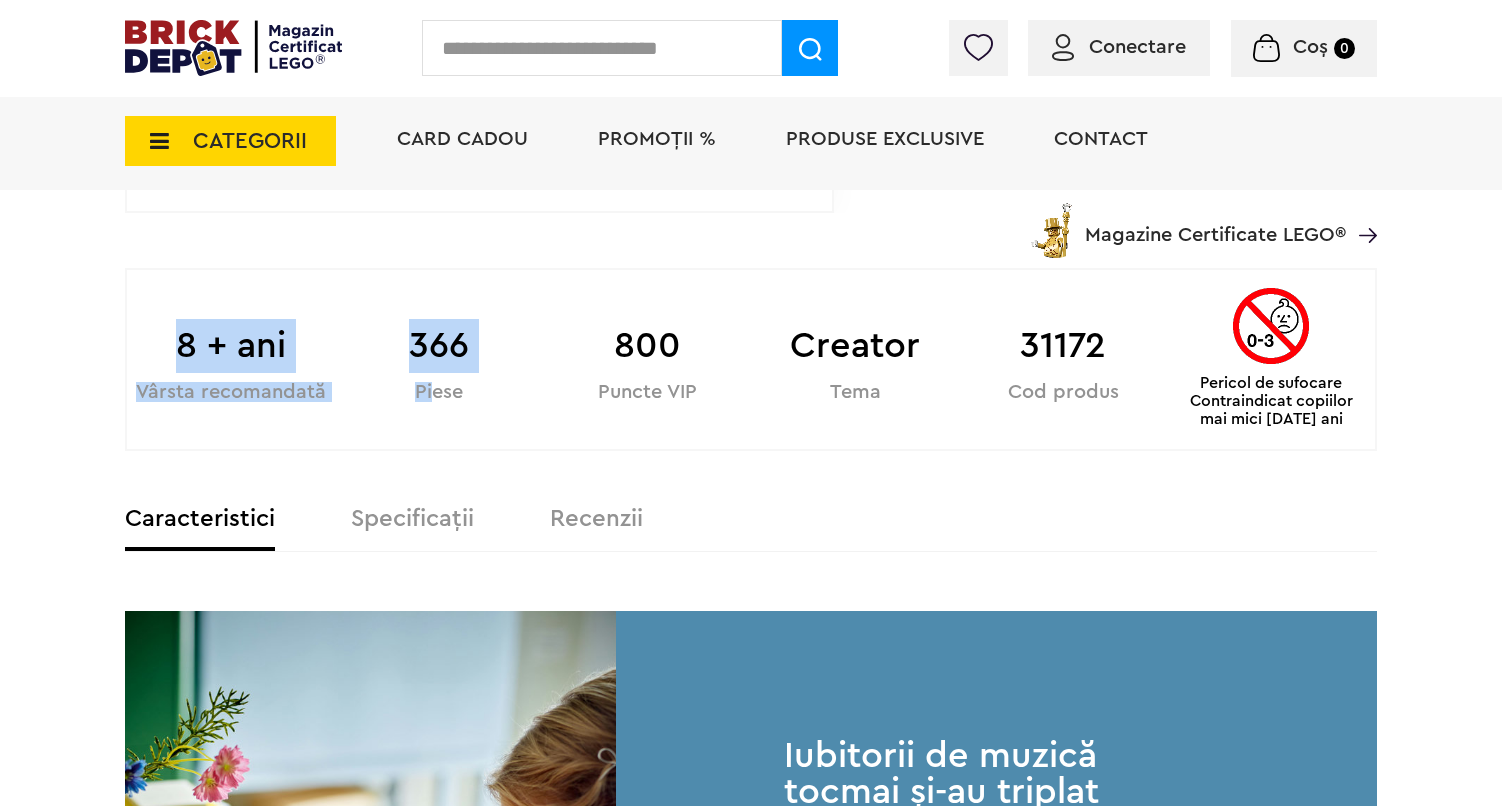 drag, startPoint x: 429, startPoint y: 401, endPoint x: 477, endPoint y: 403, distance: 48.04165 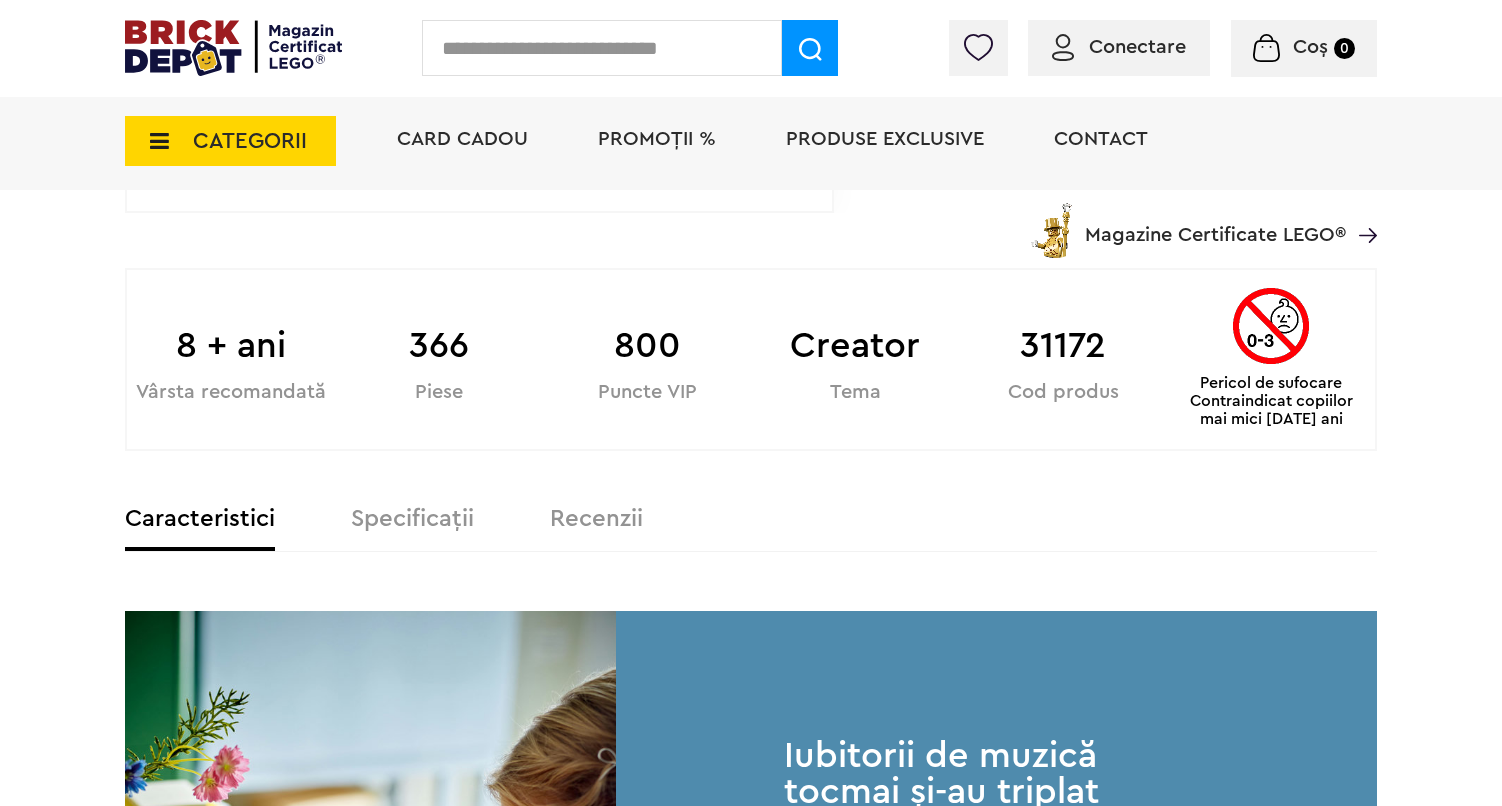 click on "Specificații" at bounding box center (412, 519) 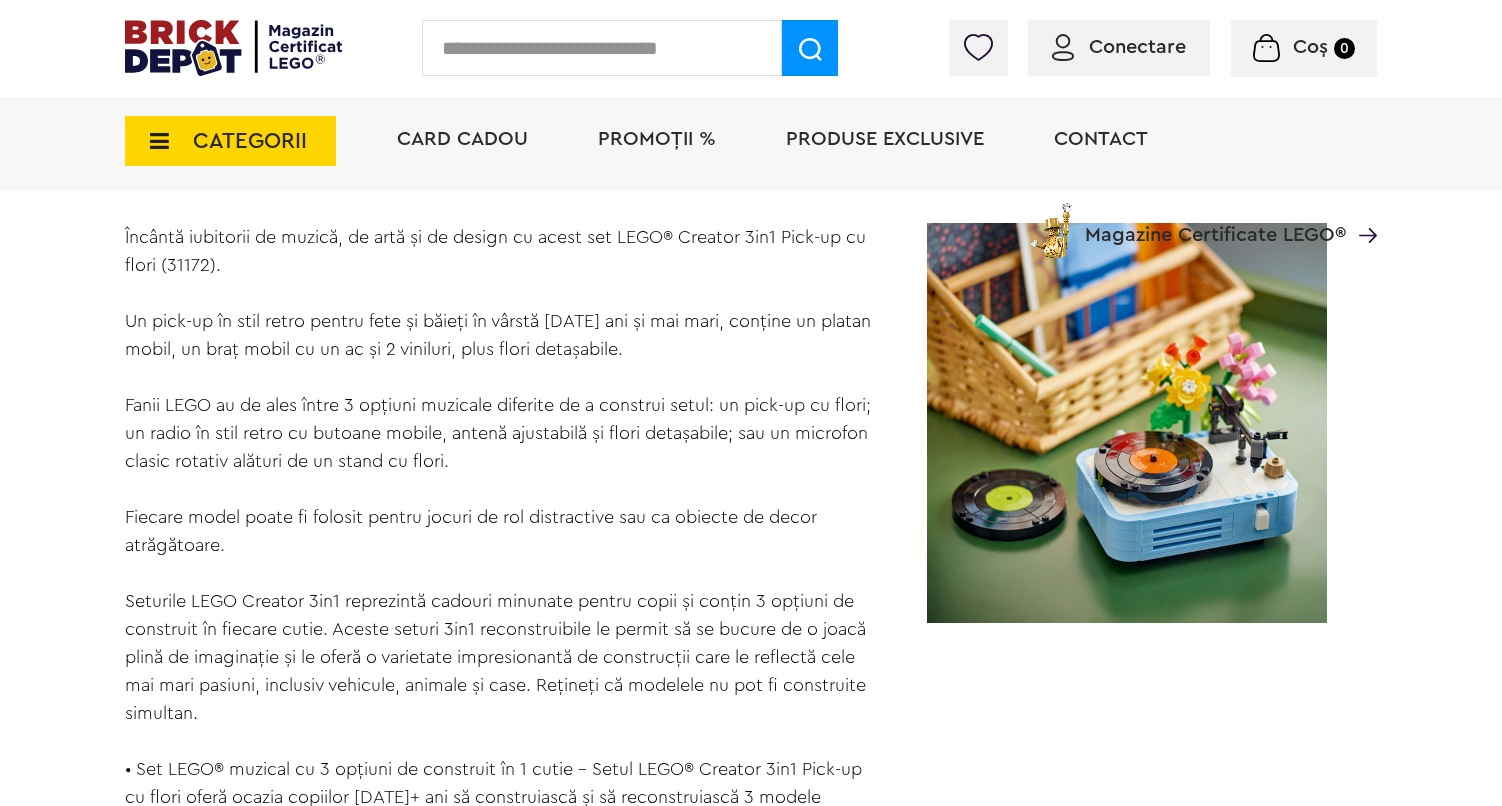 scroll, scrollTop: 1380, scrollLeft: 0, axis: vertical 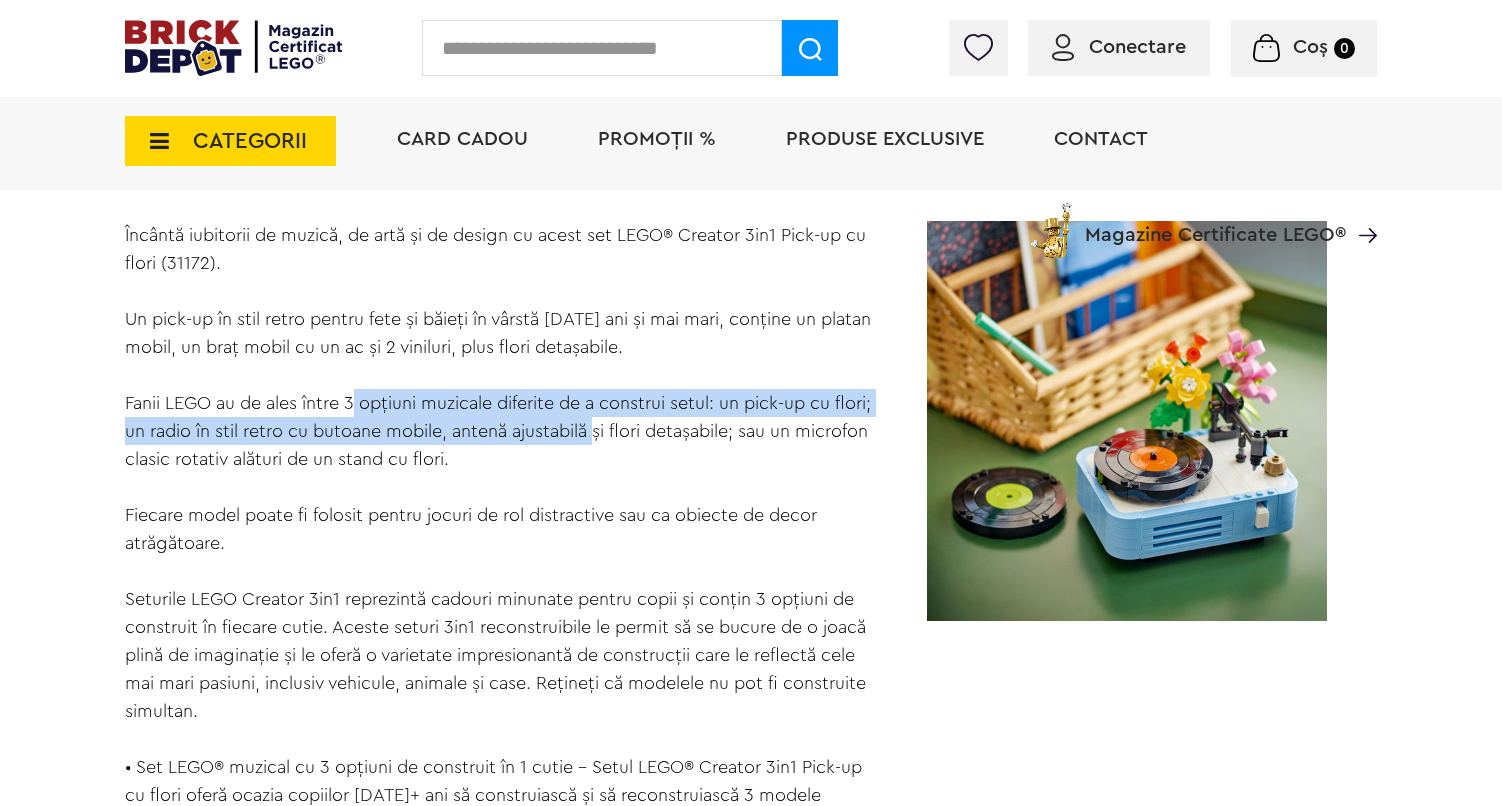 drag, startPoint x: 350, startPoint y: 412, endPoint x: 632, endPoint y: 423, distance: 282.21445 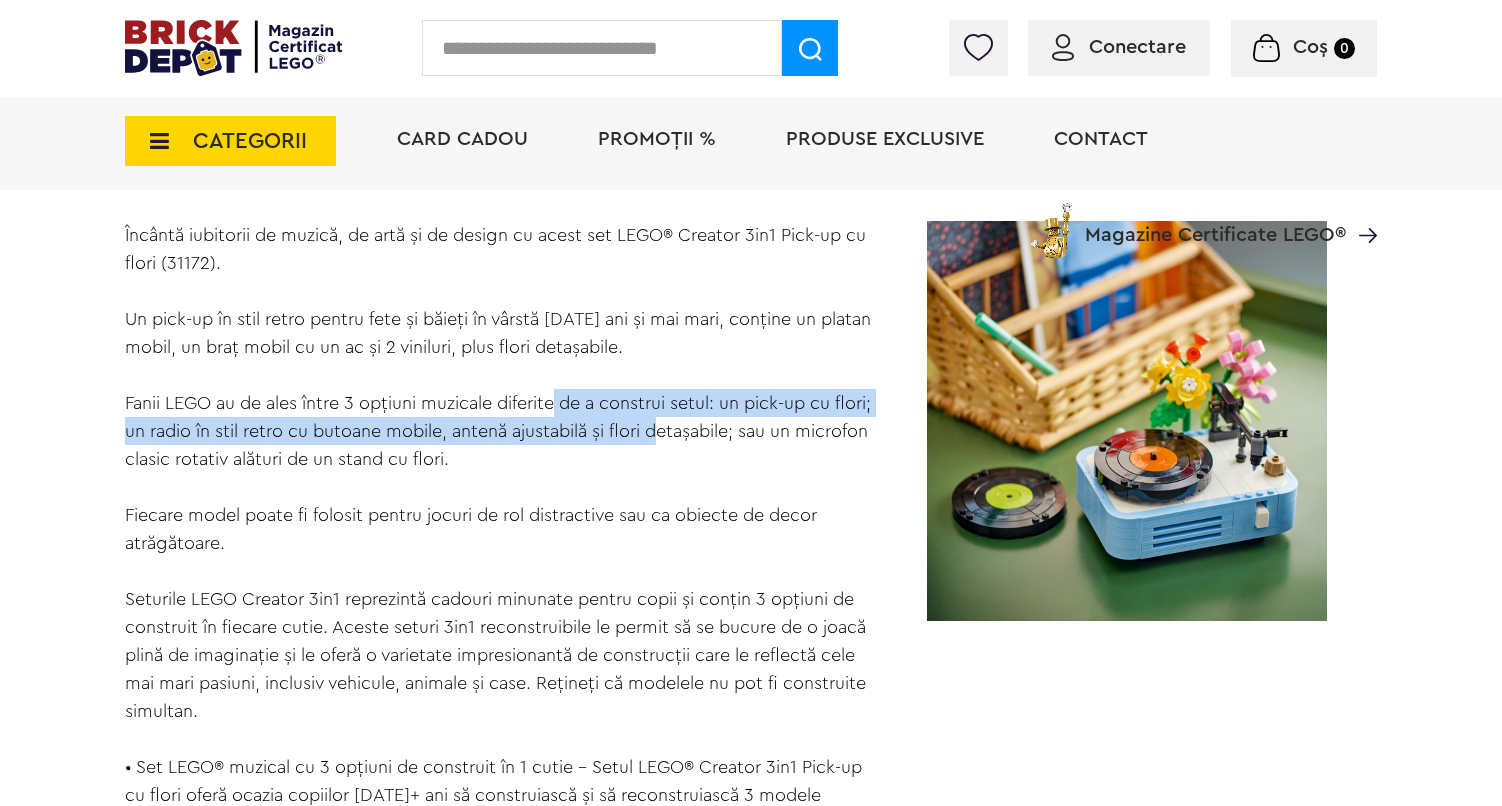 drag, startPoint x: 690, startPoint y: 437, endPoint x: 550, endPoint y: 408, distance: 142.97203 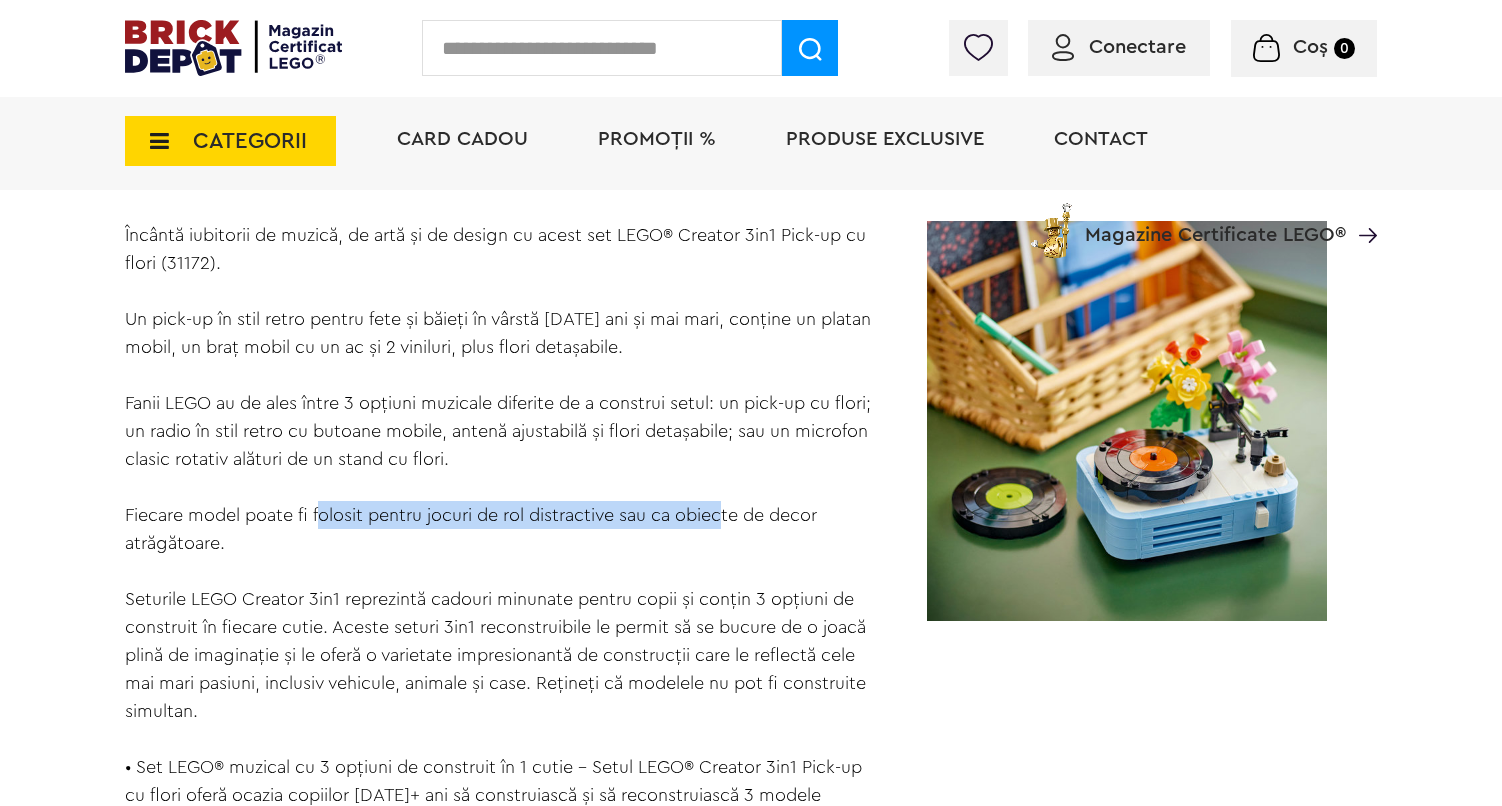 drag, startPoint x: 313, startPoint y: 517, endPoint x: 715, endPoint y: 512, distance: 402.0311 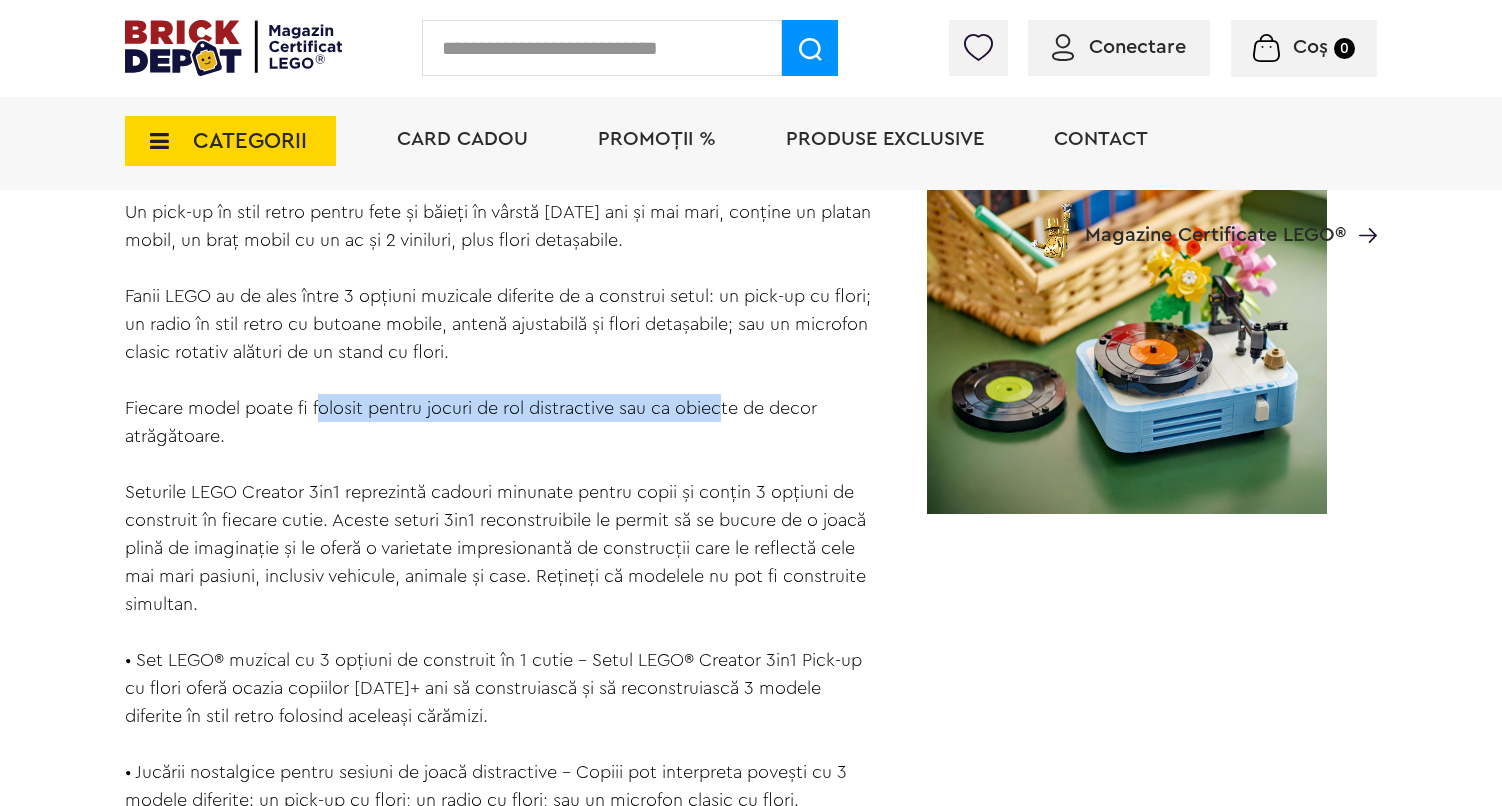 scroll, scrollTop: 1500, scrollLeft: 0, axis: vertical 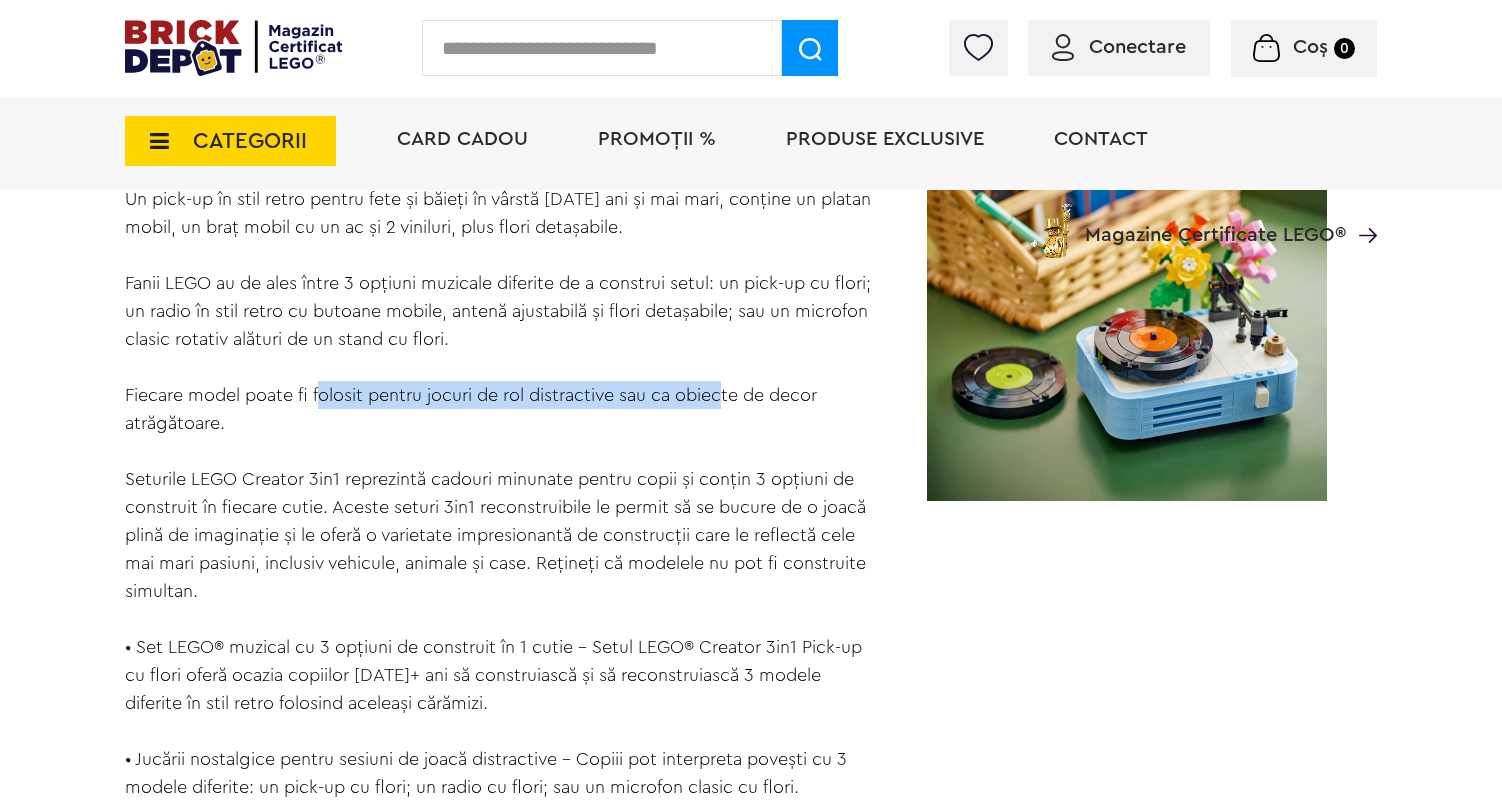 drag, startPoint x: 248, startPoint y: 474, endPoint x: 357, endPoint y: 586, distance: 156.285 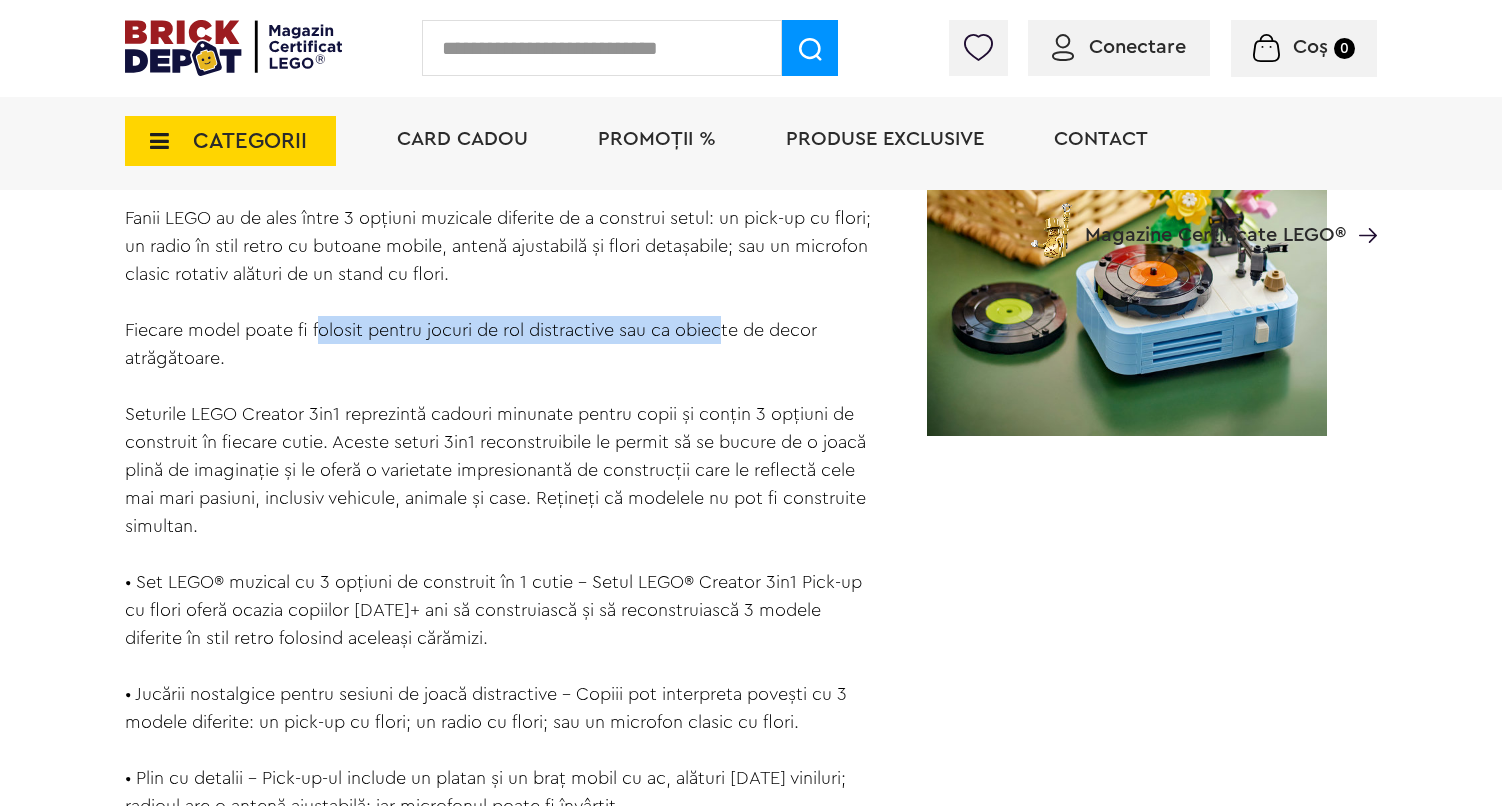 scroll, scrollTop: 1577, scrollLeft: 0, axis: vertical 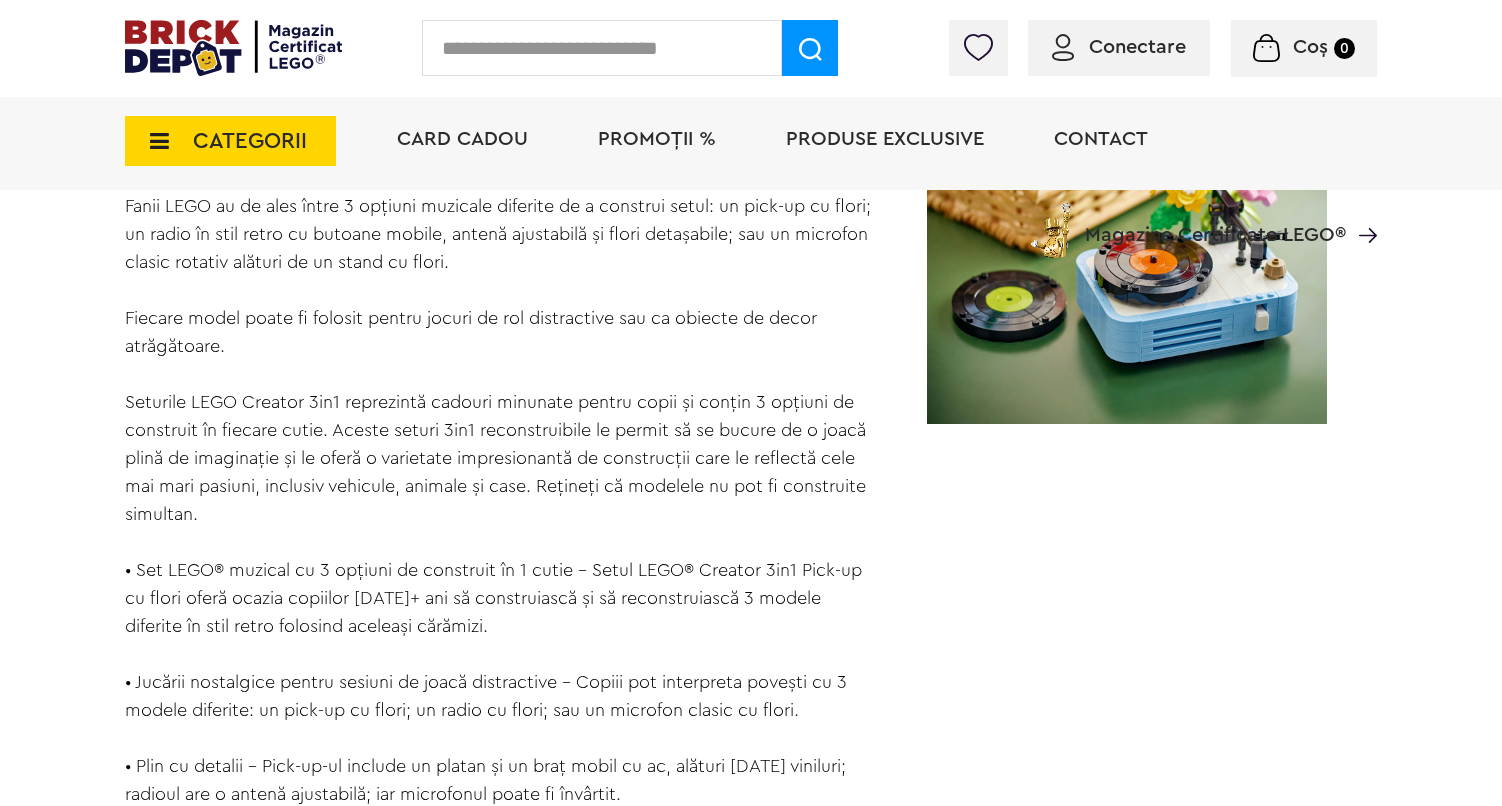 drag, startPoint x: 306, startPoint y: 591, endPoint x: 311, endPoint y: 606, distance: 15.811388 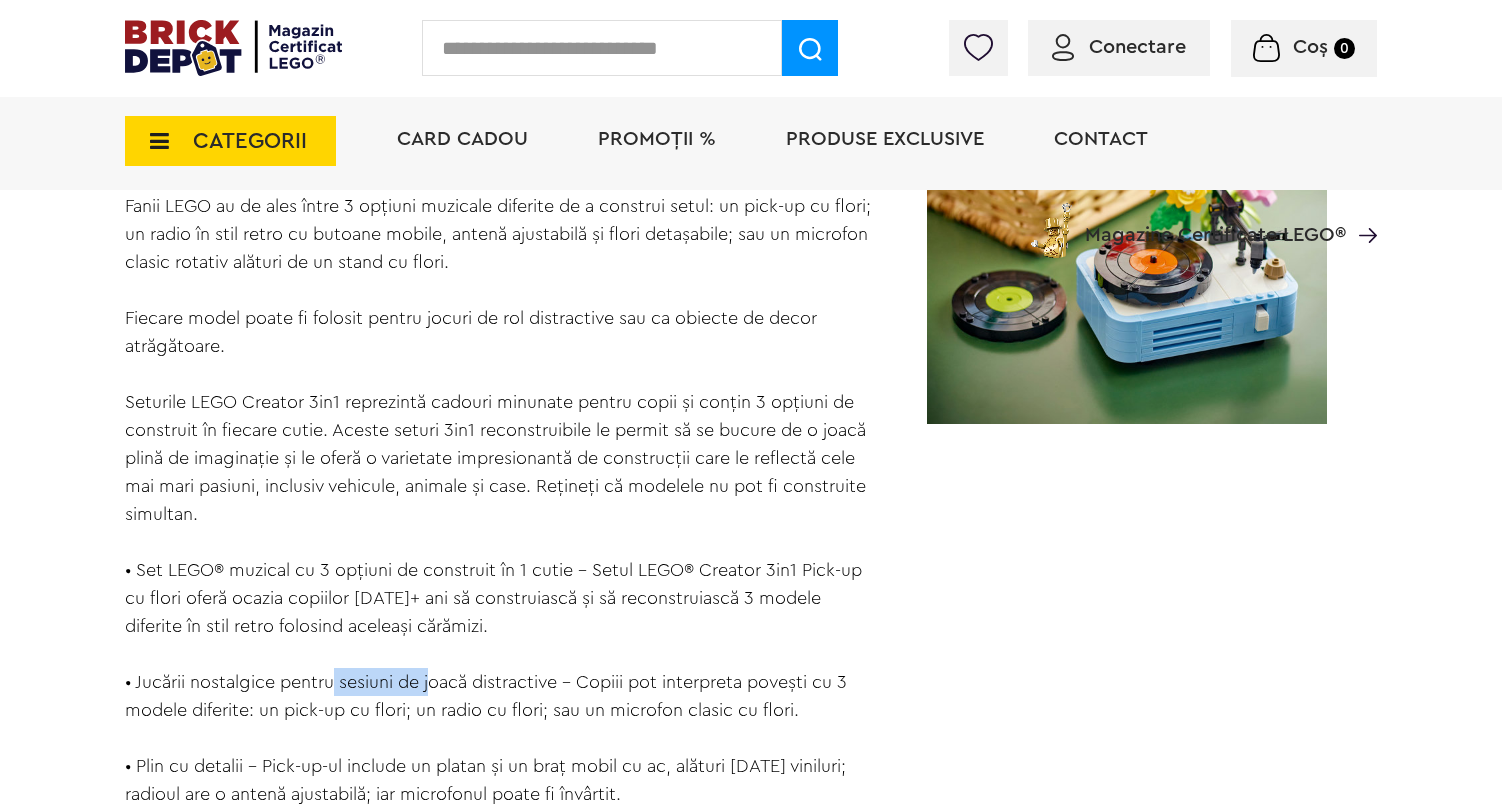 drag, startPoint x: 327, startPoint y: 672, endPoint x: 425, endPoint y: 674, distance: 98.02041 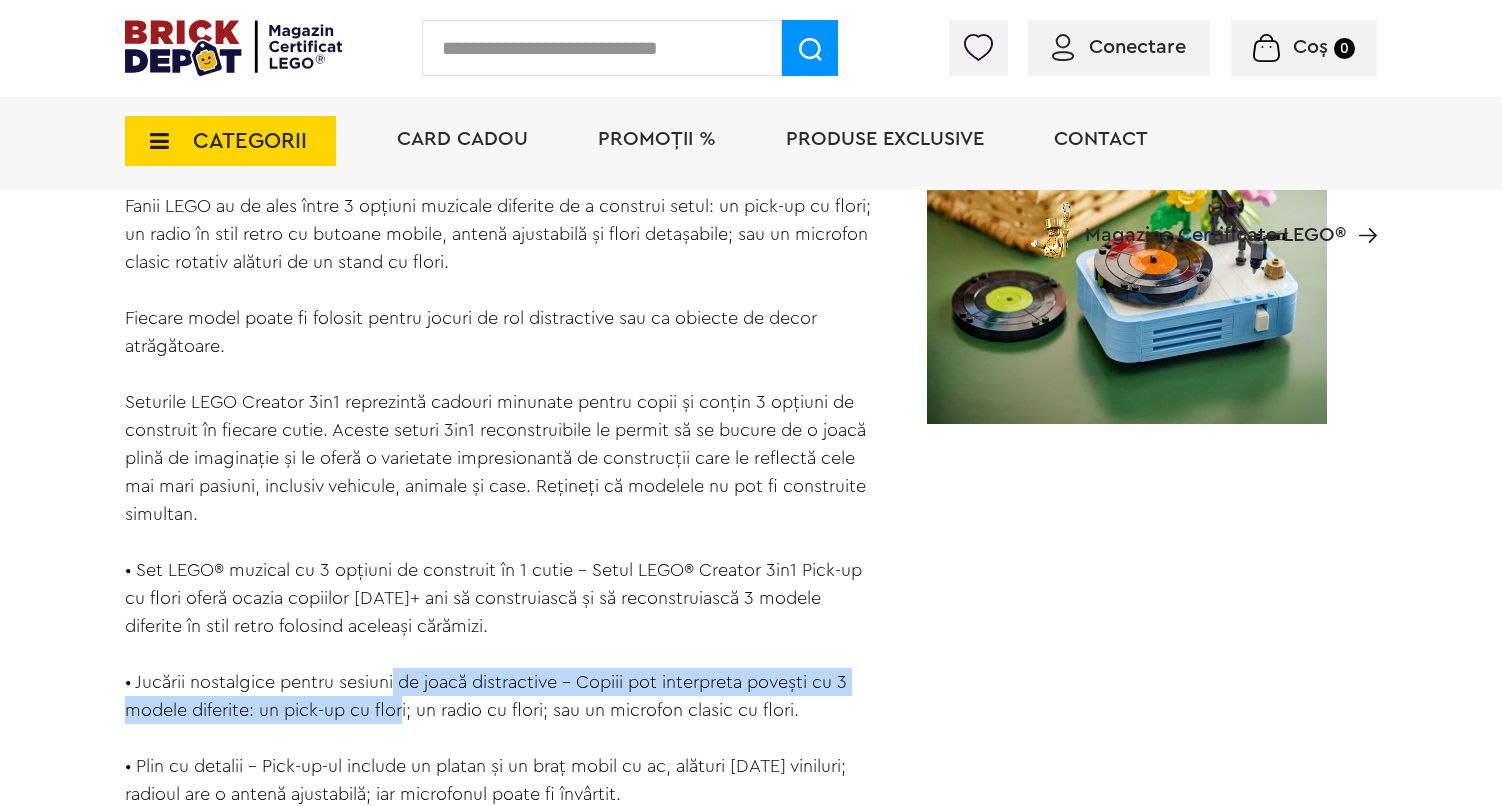 drag, startPoint x: 401, startPoint y: 722, endPoint x: 393, endPoint y: 683, distance: 39.812057 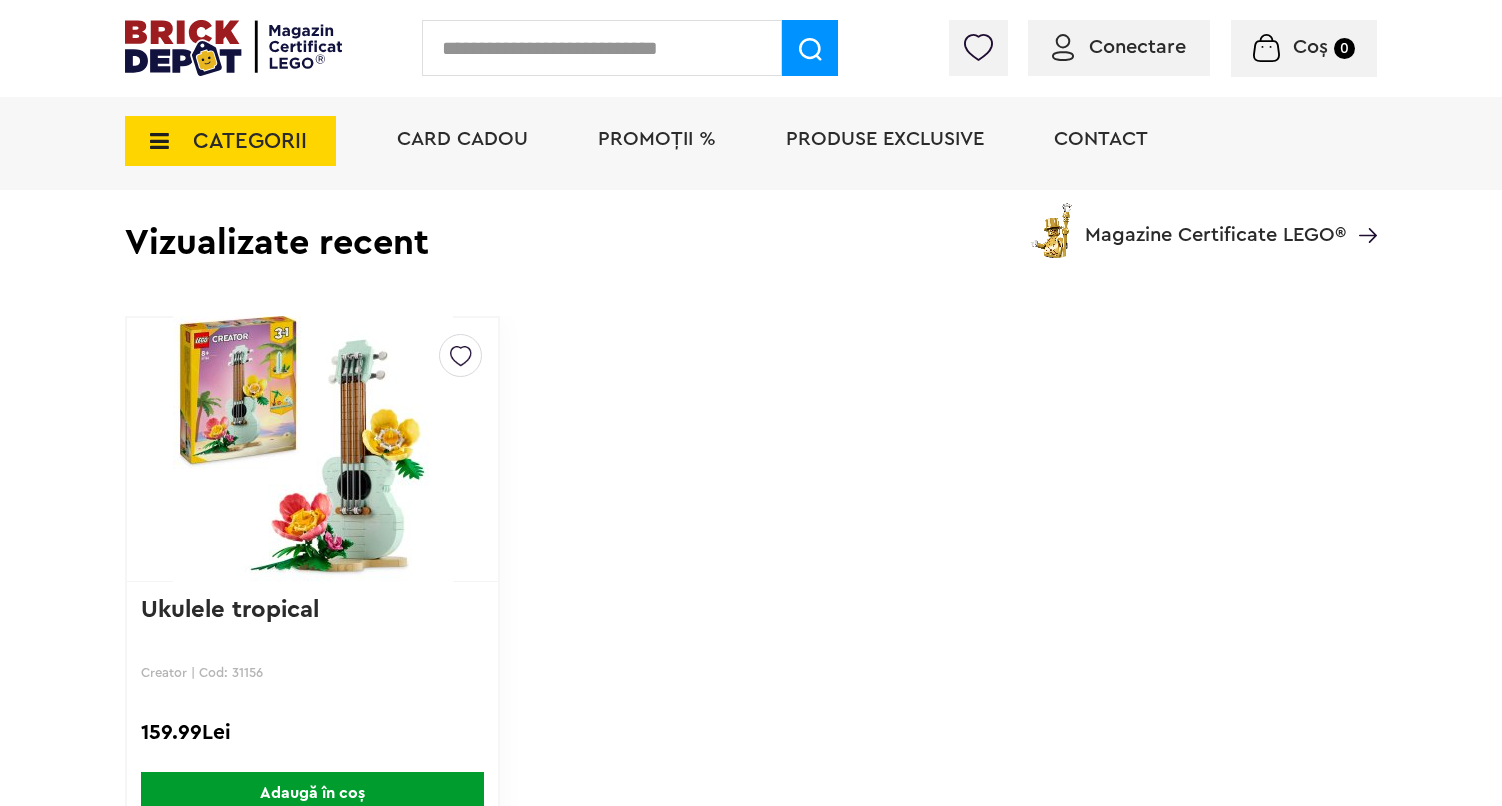 scroll, scrollTop: 2692, scrollLeft: 0, axis: vertical 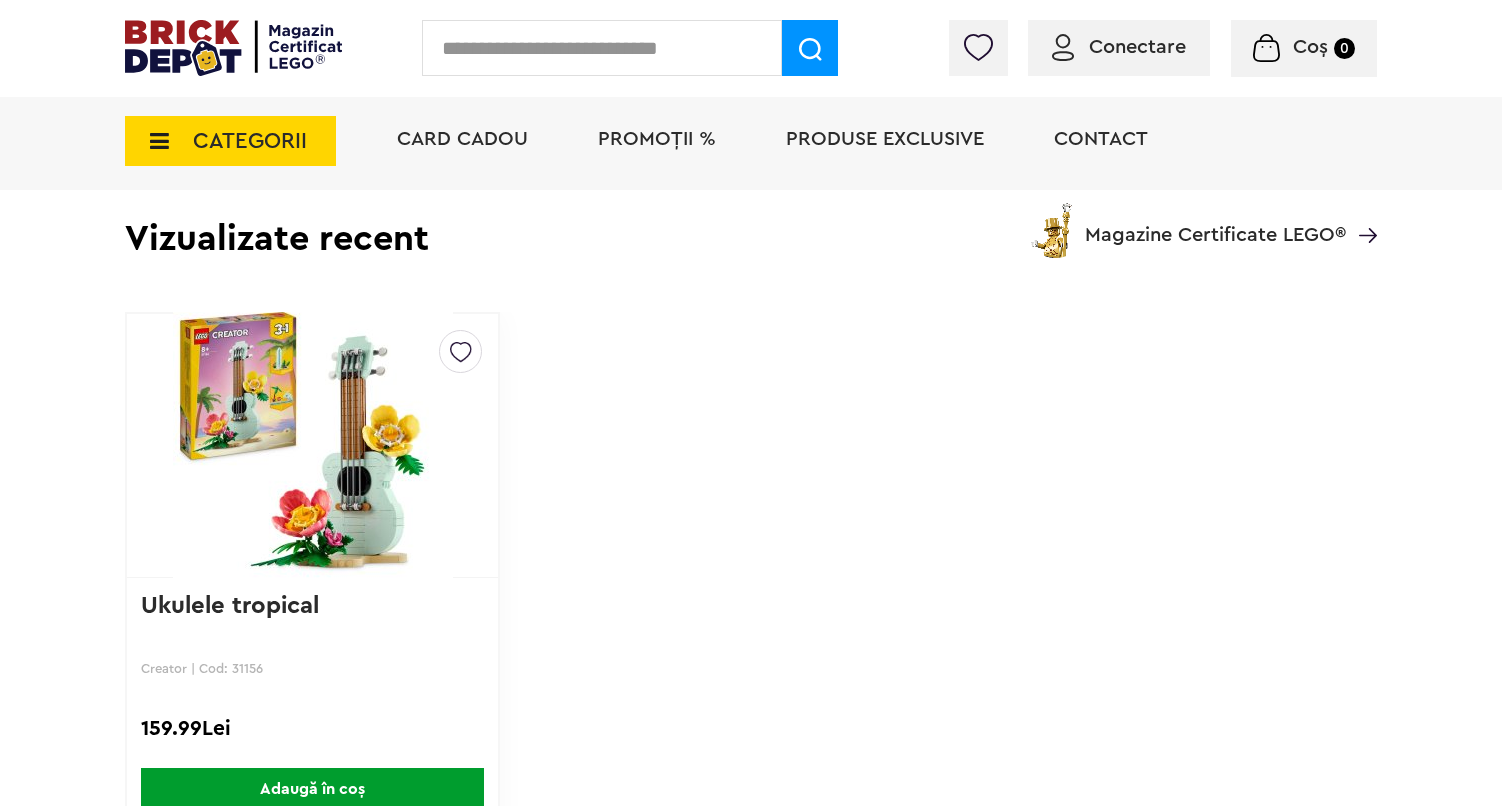click on "Adăugat în coș Către coșul tău Continuă cumpărăturile
Până la 30% reducere la o selecție de seturi LEGO! (30.06 - 29.07.2025) Află mai multe Cadou VIP Ninjago Battle arena la achiziții de seturi LEGO Ninjago de minim 250 lei! Află mai multe Până la 50% reducere la o selecție de piese și minifigurine LEGO! Află mai multe Cadou VIP 30683 Mașina McLaren F1 la achiziții de seturi LEGO F1 de minim 150 lei! Află mai multe Până la 30% reducere la o selecție de seturi LEGO! (30.06 - 29.07.2025) Află mai multe Cadou VIP Ninjago Battle arena la achiziții de seturi LEGO Ninjago de minim 250 lei! Află mai multe
Conectare
Coș   0" at bounding box center [751, 315] 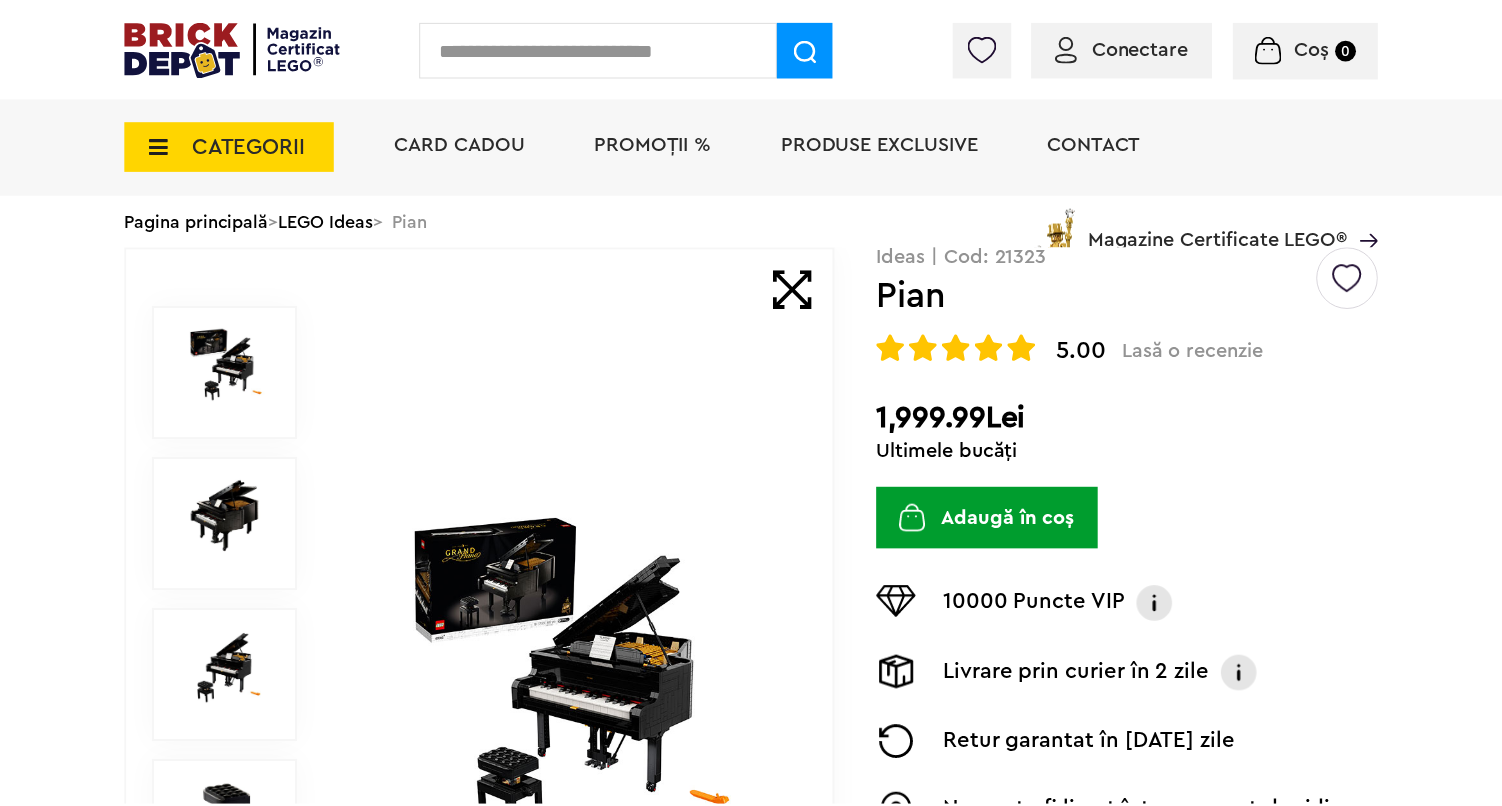 scroll, scrollTop: 0, scrollLeft: 0, axis: both 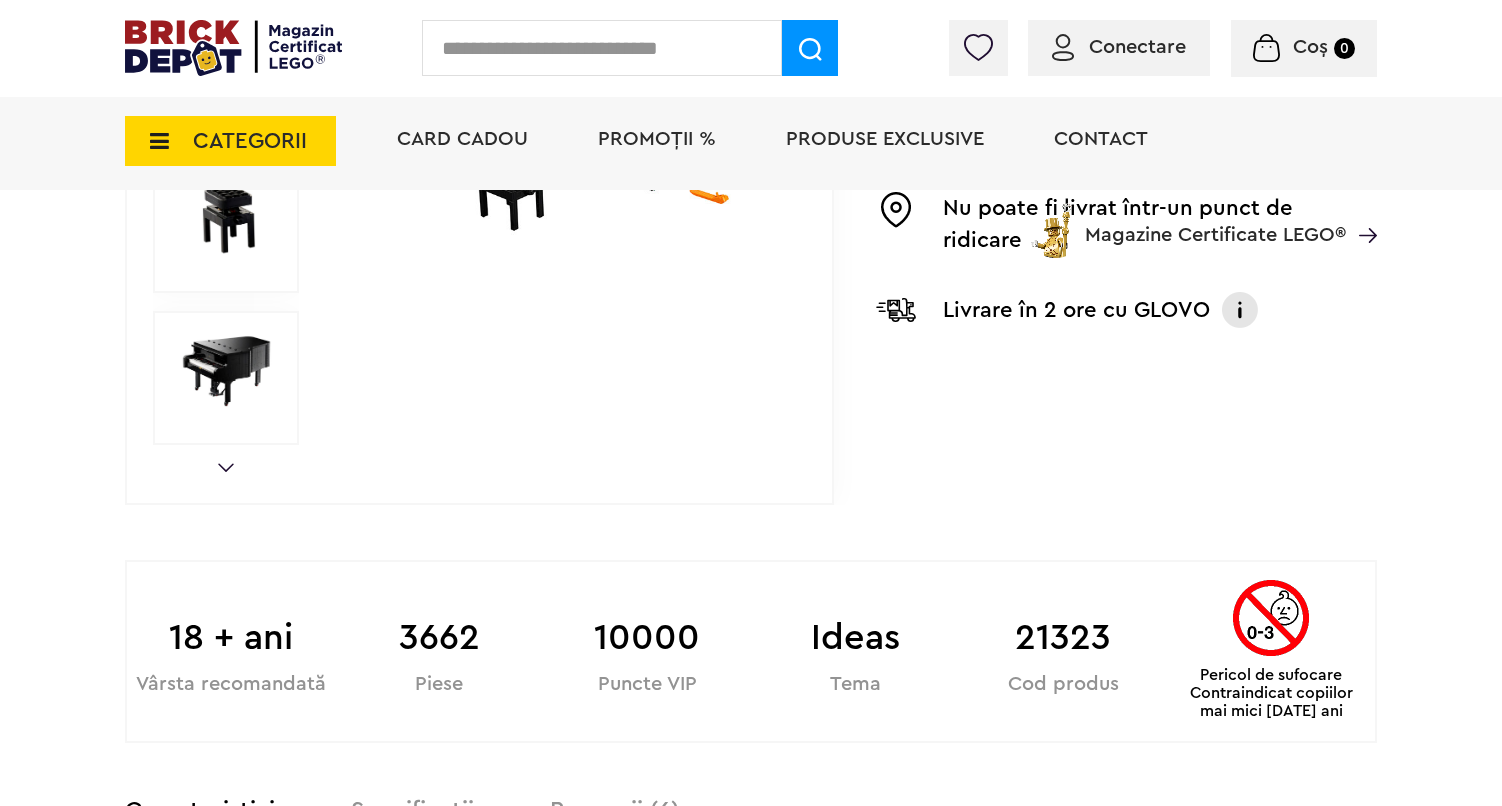 click on "Next" at bounding box center (226, 467) 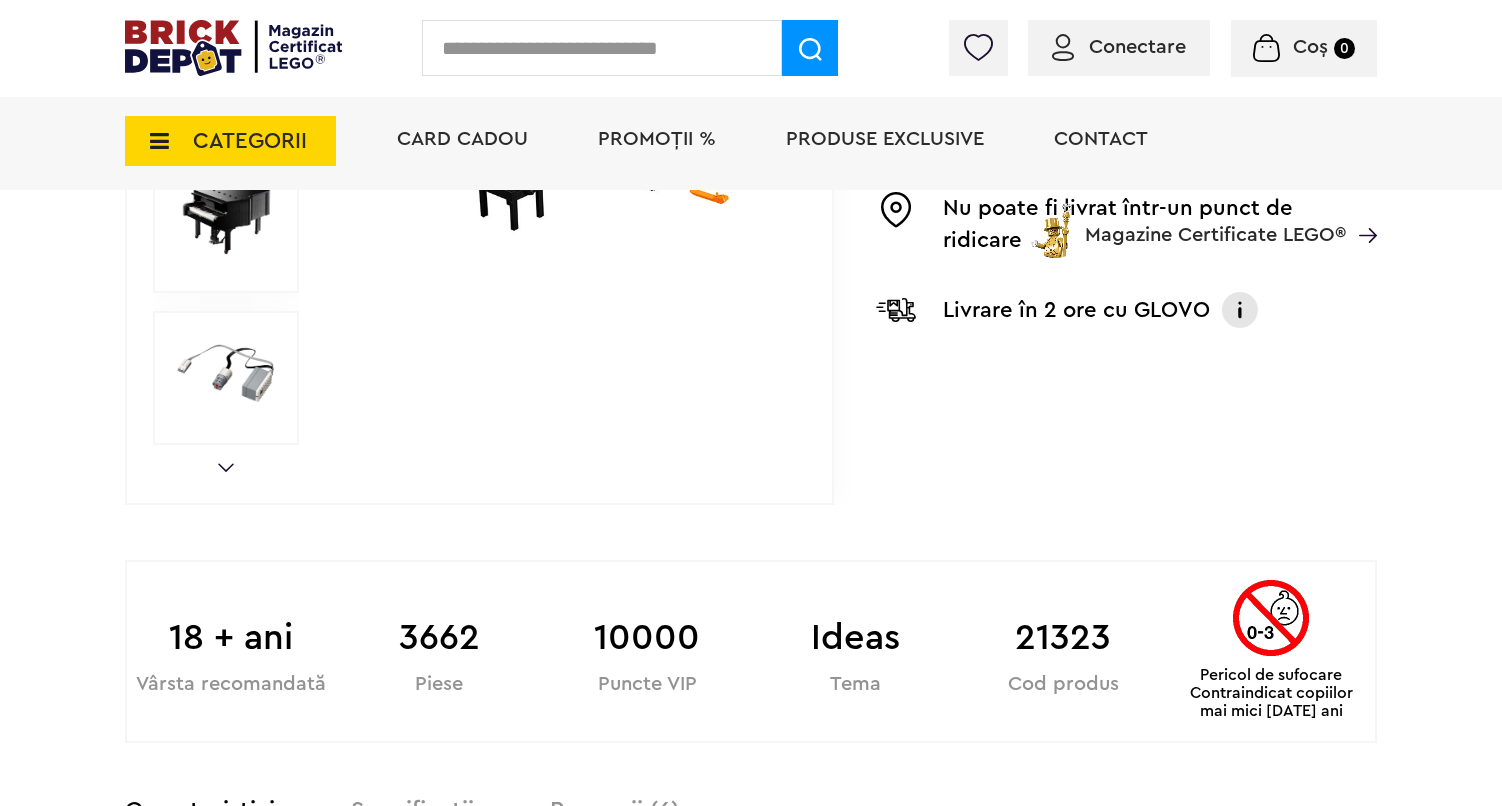 click on "Next" at bounding box center (226, 467) 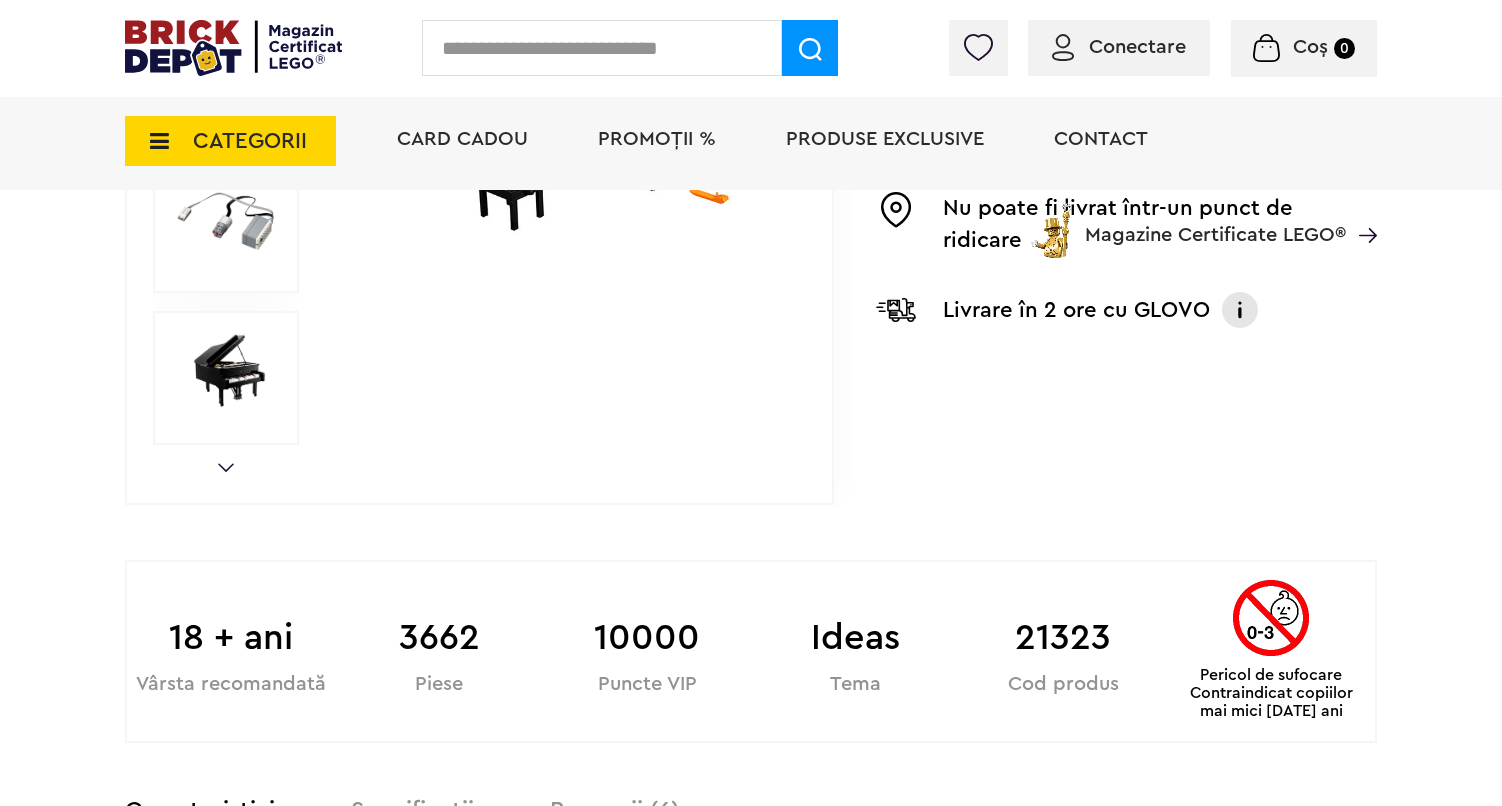 click on "Next" at bounding box center [226, 467] 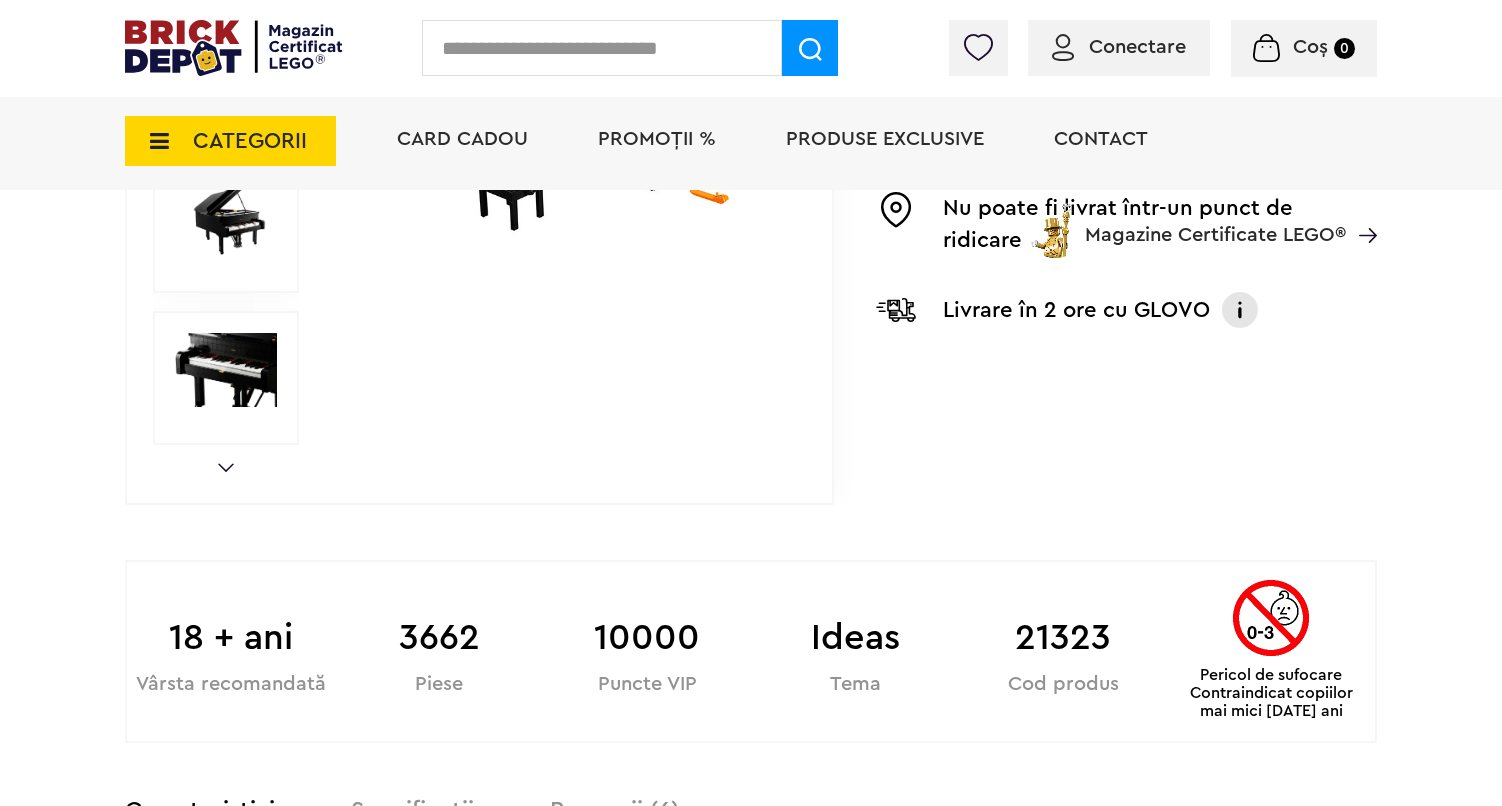 click on "Next" at bounding box center (226, 467) 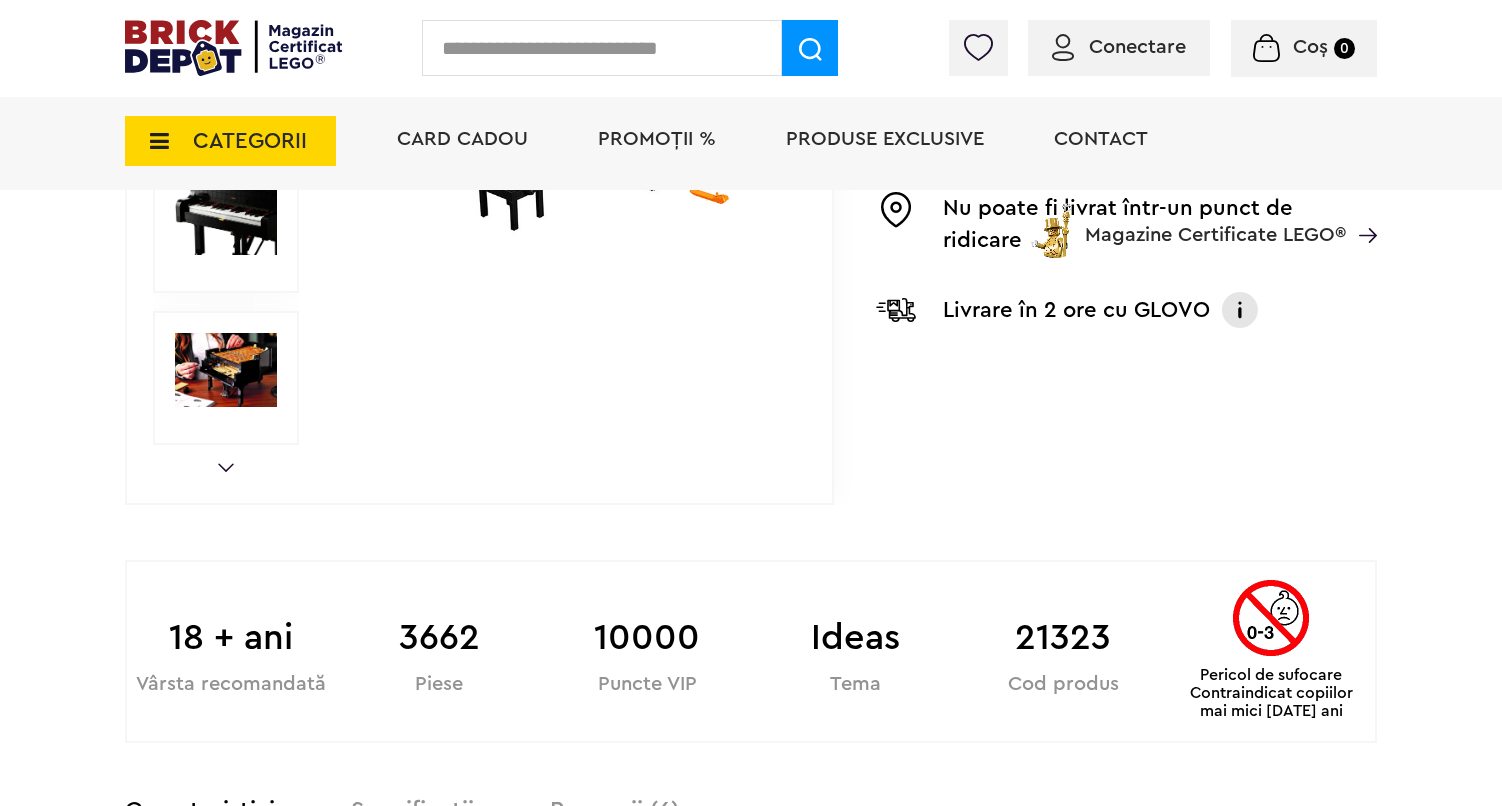 click on "Next" at bounding box center [226, 467] 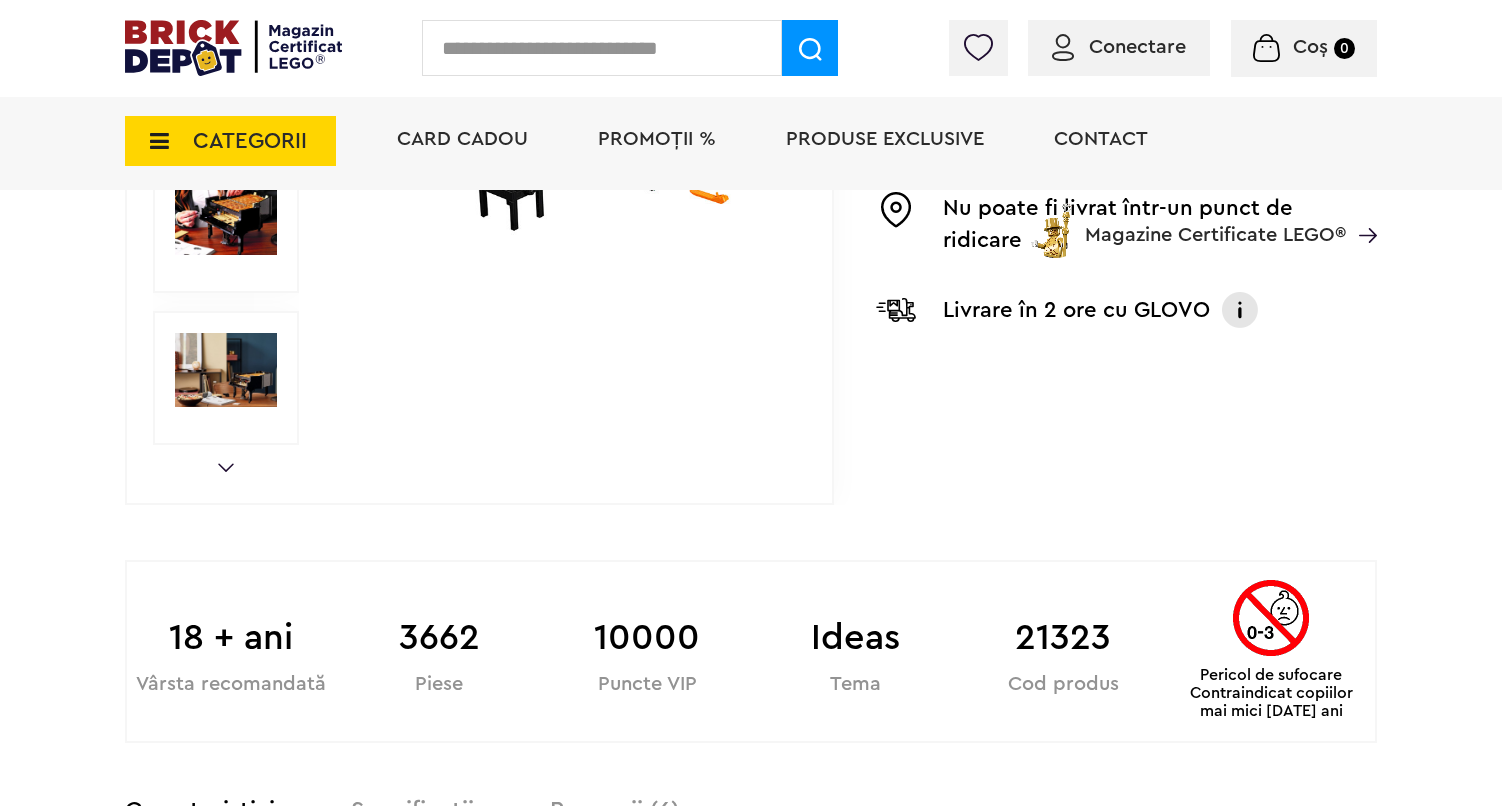 click on "CATEGORII
Jucării LEGO
Card Cadou LEGO Animal Crossing Architecture Art Nou Bluey Nou Brickheadz City Nou Classic Colecția Botanică Nou Creator DC Super Heroes Disney Nou DOTS DREAMZzz Nou DUPLO Nou Education Festivaluri Tradiţionale Chinezesti Fortnite Nou Friends Nou Gabby s Dollhouse Harry Potter Nou Icons (Creator Expert) Nou Ideas Nou Indiana Jones Jurassic World Nou Marvel Super Heroes Nou Minecraft Nou Minifigurine Minions Monkie Kid NIKE Nou Ninjago Nou One Piece Sonic the Hedgehog Speed Champions Nou Star Wars Nou Super Mario Nou Technic Nou The Legend of Zelda Wednesday Wicked Vezi Toate >> Card Cadou LEGO
Piese LEGO
Accesorii Nou Animale Autocolante Caramizi Nou Caramizi cu panta Nou Caramizi curbate Nou Caramizi rotunde Nou Caramizi speciale Nou Componente Figurine actiune Nou Minifigurine Minifigurine - Accesorii Minifigurine - Parti componente Piese decorate Nou Placi Nou Placi cu unghiuri ascutite Nou Placi netede Nou Placi netede modificate Nou Nou" at bounding box center (751, 175) 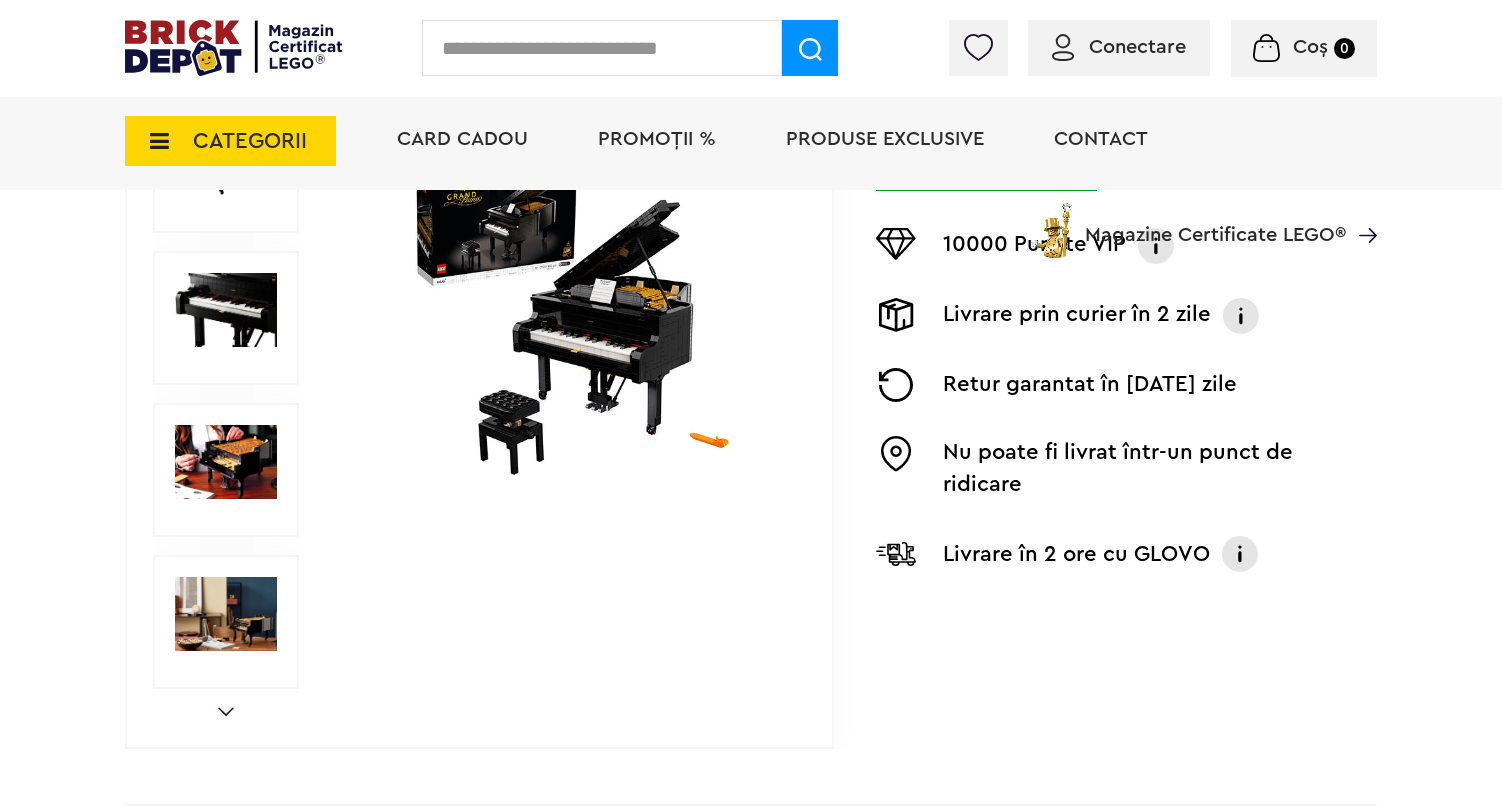 scroll, scrollTop: 468, scrollLeft: 0, axis: vertical 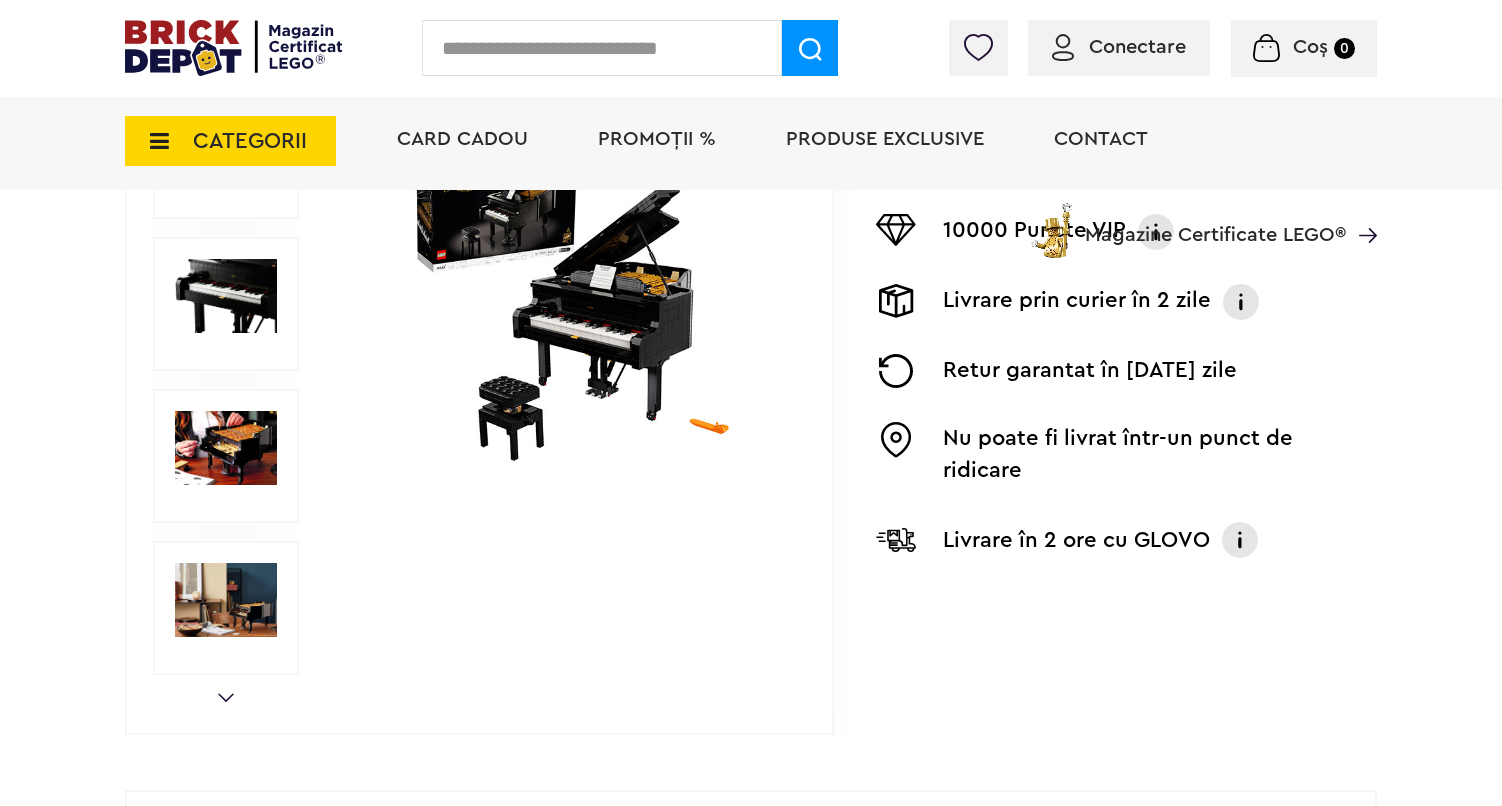 click at bounding box center [226, 608] 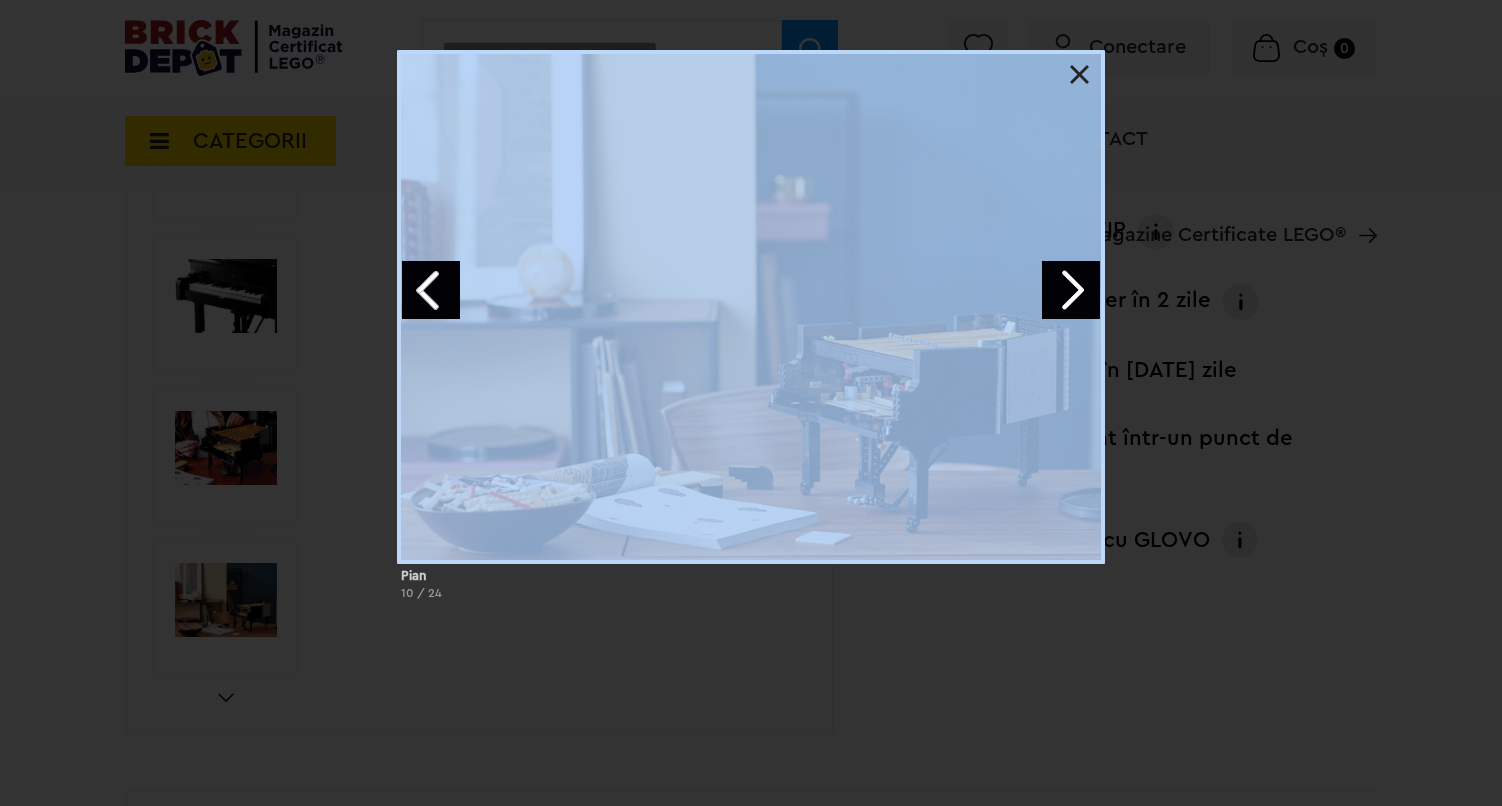 click at bounding box center [1071, 290] 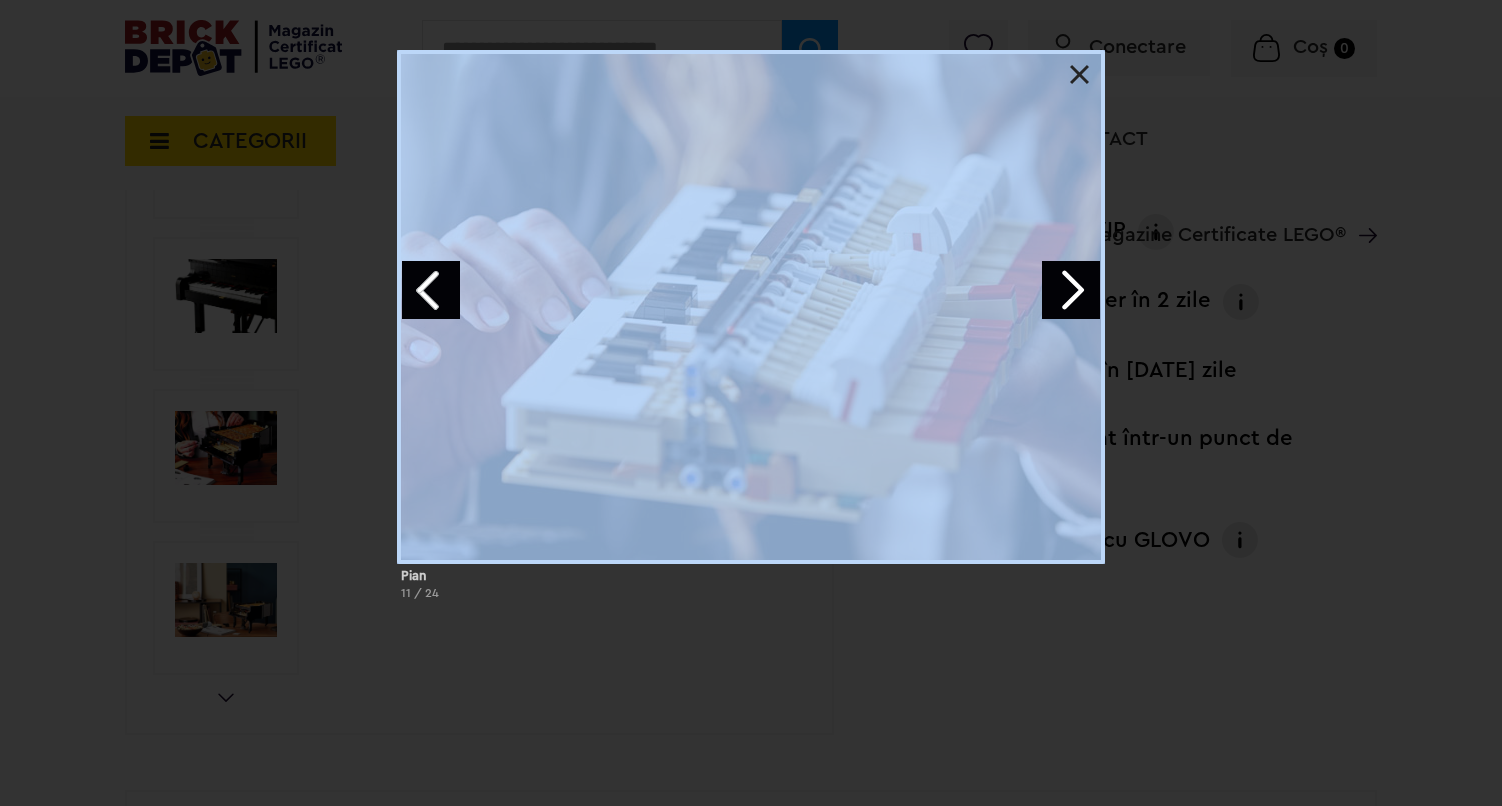 click at bounding box center [1071, 290] 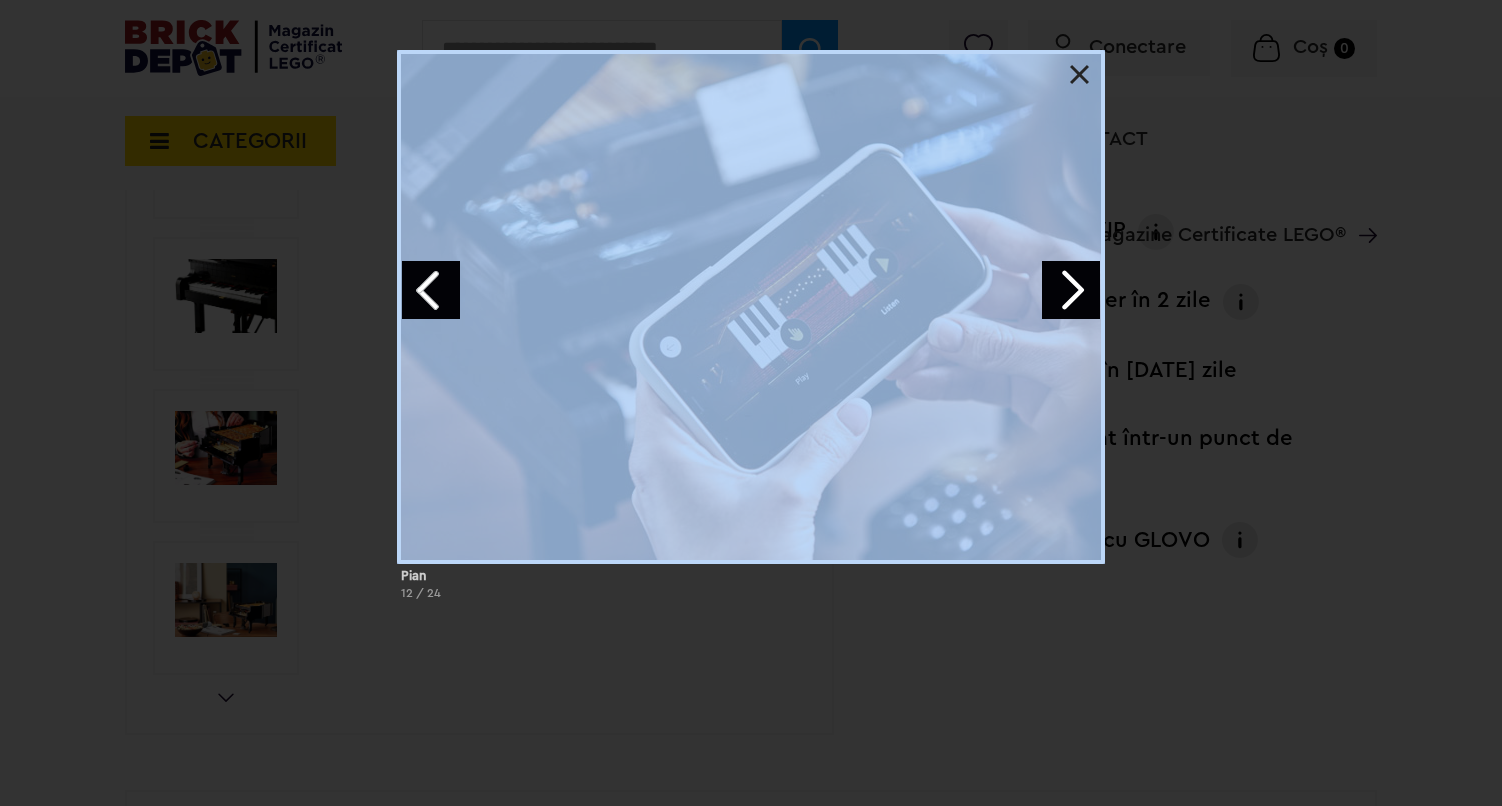 click at bounding box center (1071, 290) 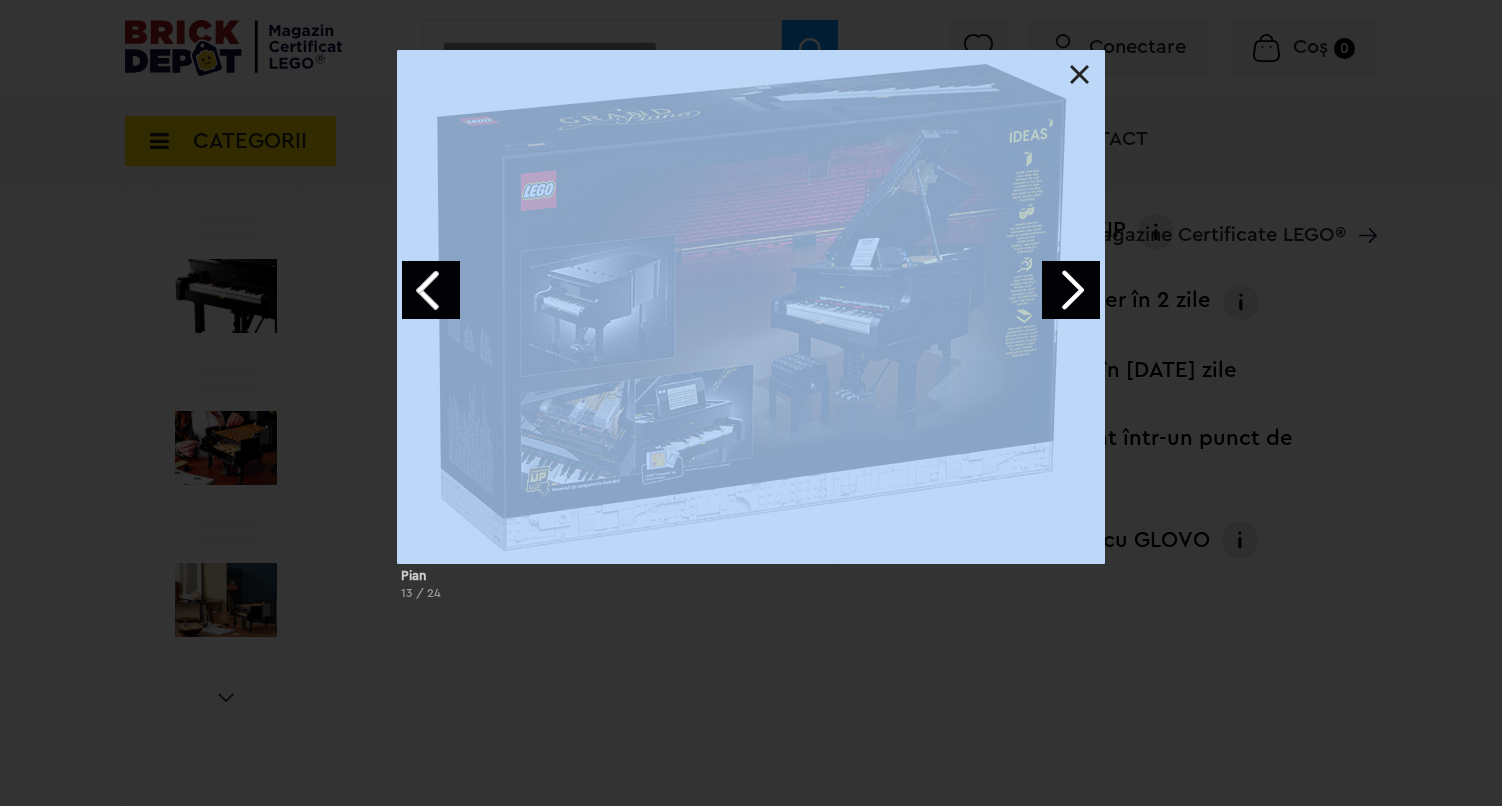 click at bounding box center [1080, 75] 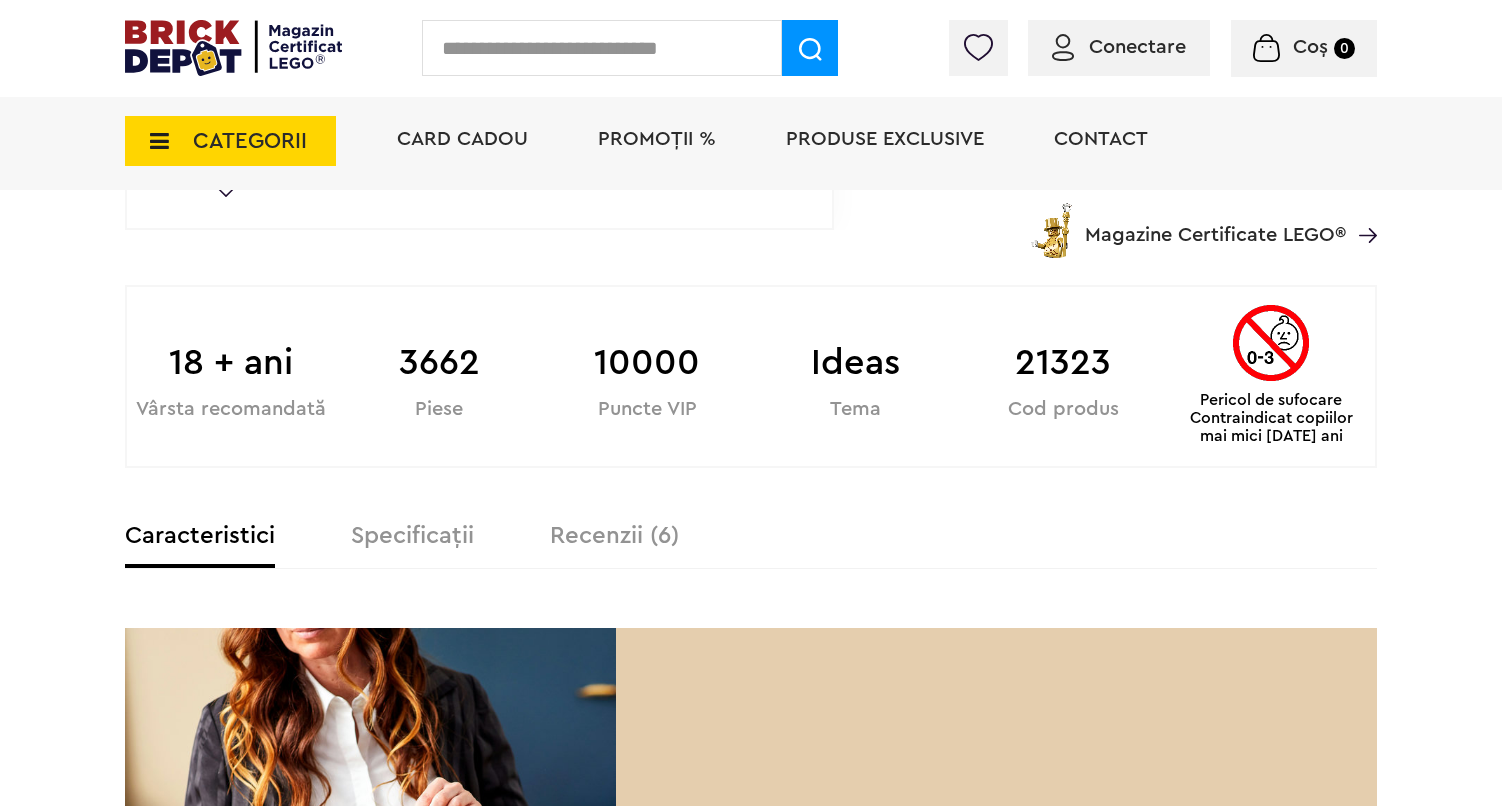 scroll, scrollTop: 984, scrollLeft: 0, axis: vertical 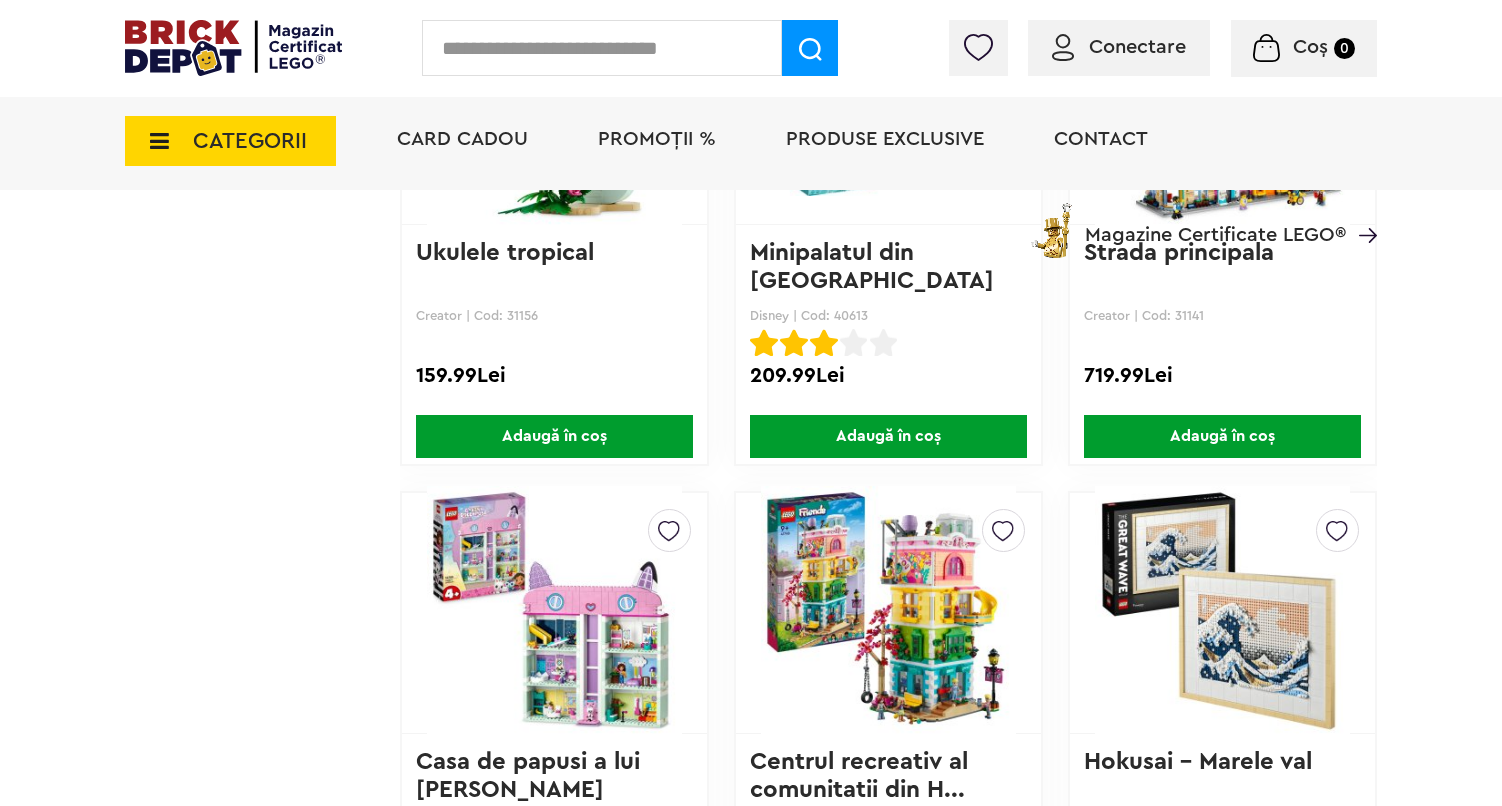 click at bounding box center [1222, 613] 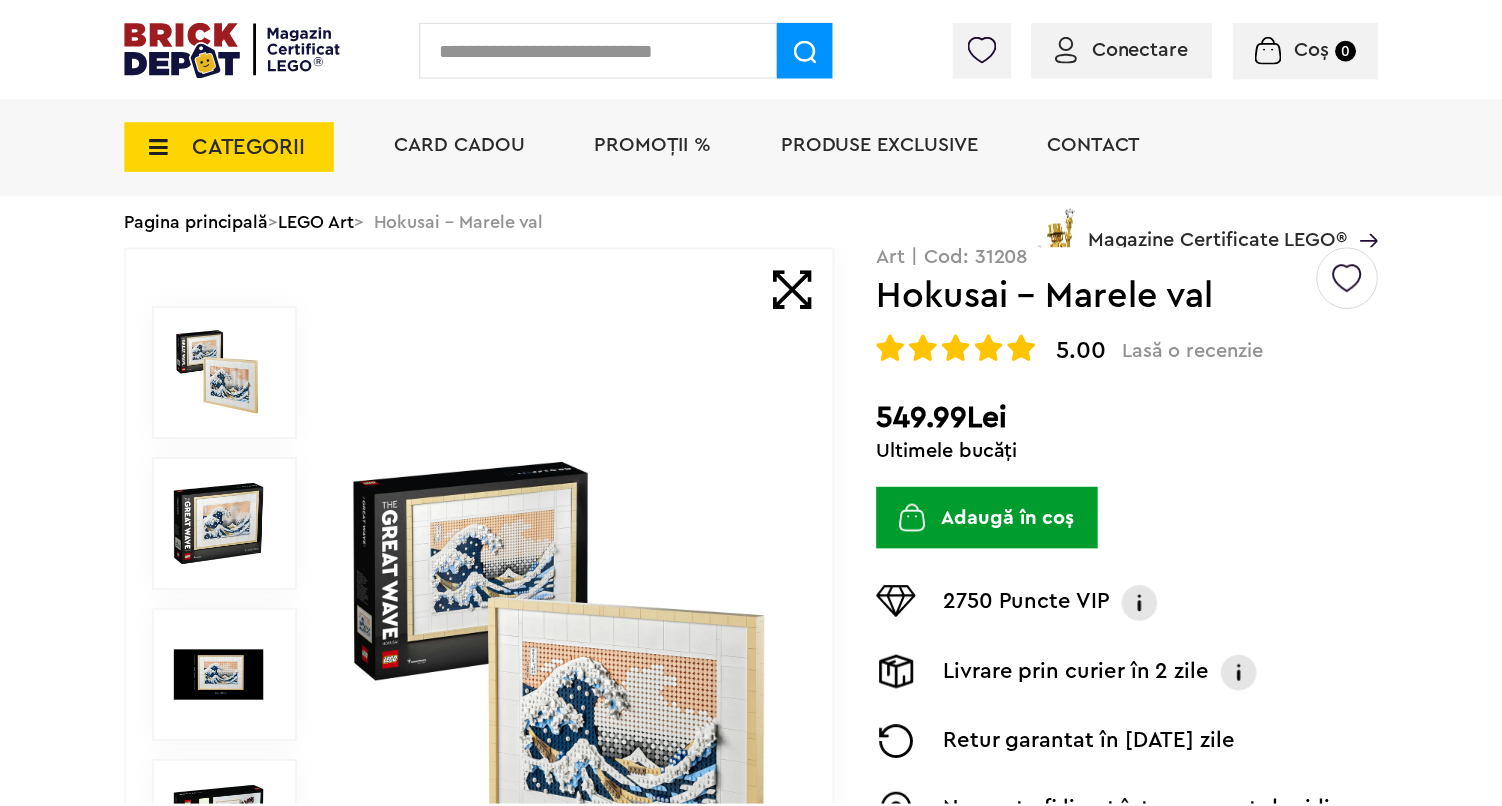 scroll, scrollTop: 0, scrollLeft: 0, axis: both 